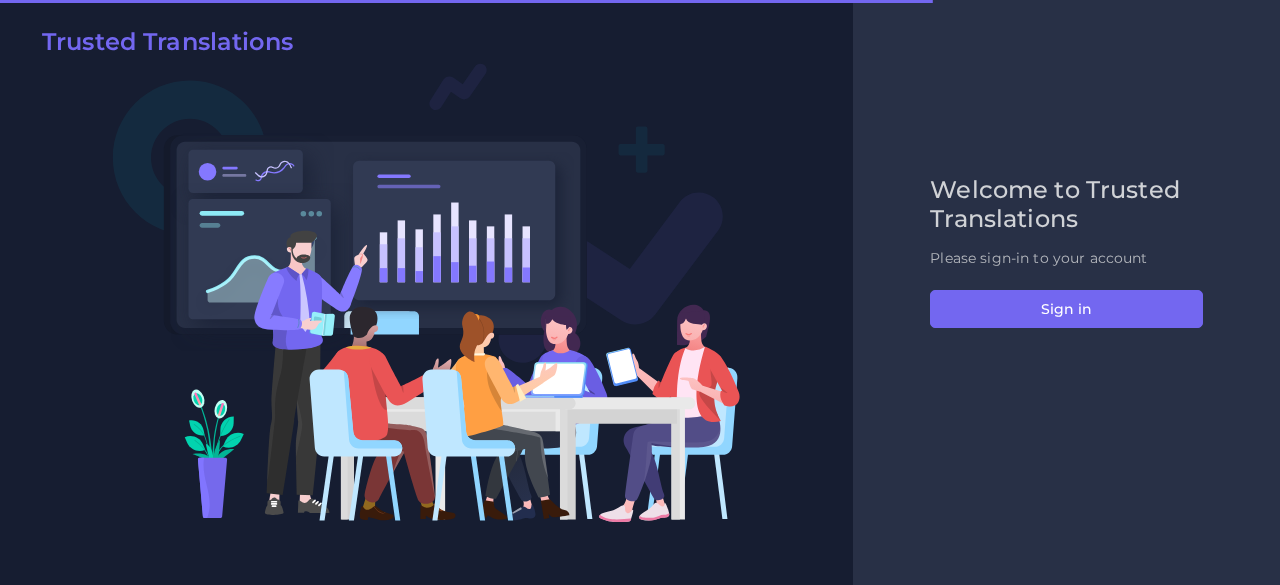 scroll, scrollTop: 0, scrollLeft: 0, axis: both 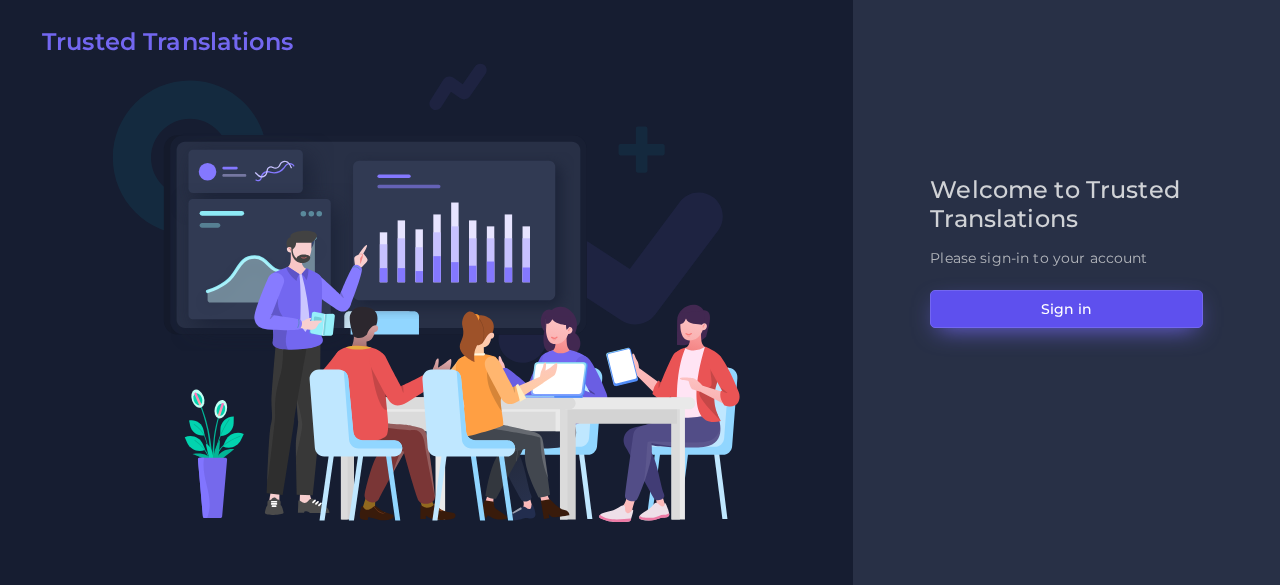 click on "Sign in" at bounding box center [1066, 309] 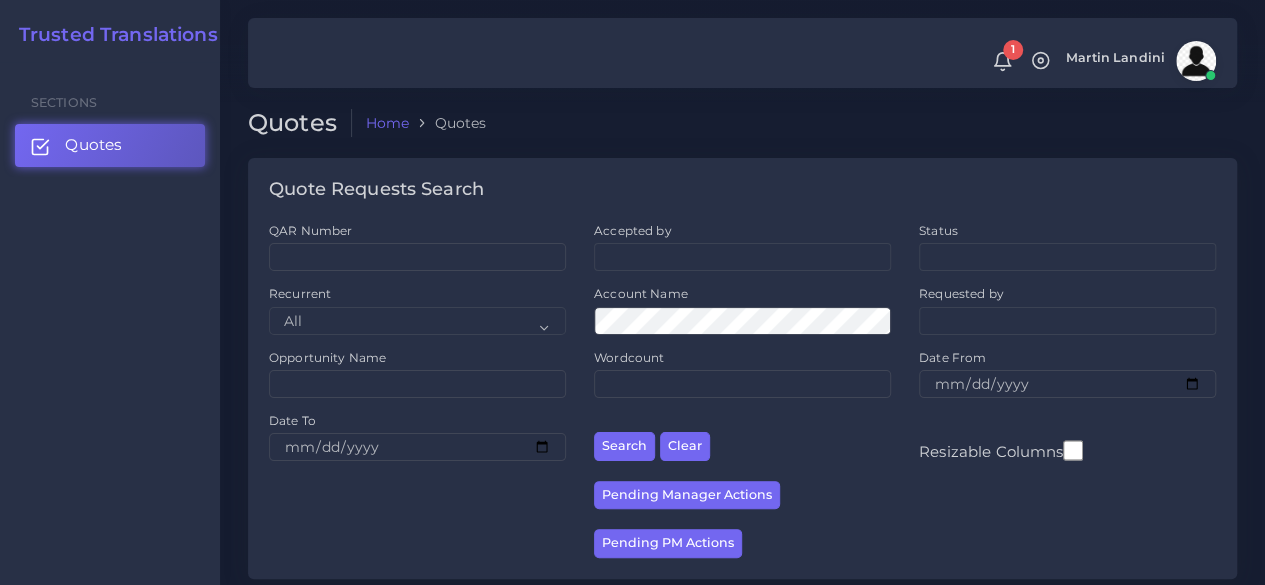 scroll, scrollTop: 300, scrollLeft: 0, axis: vertical 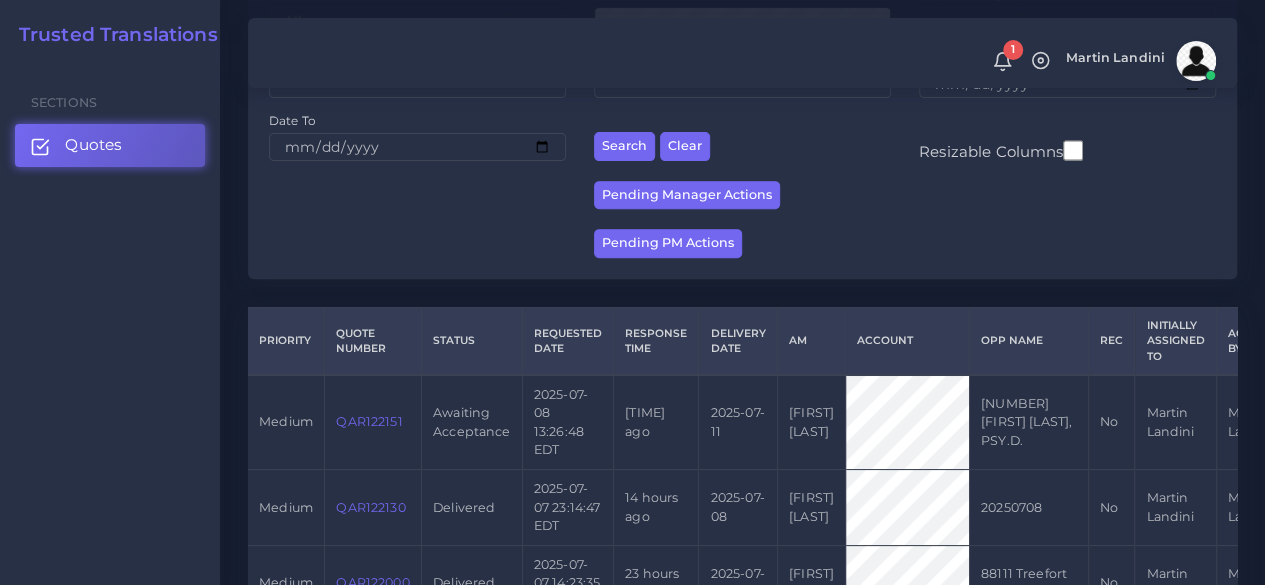 click on "QAR122151" at bounding box center [369, 421] 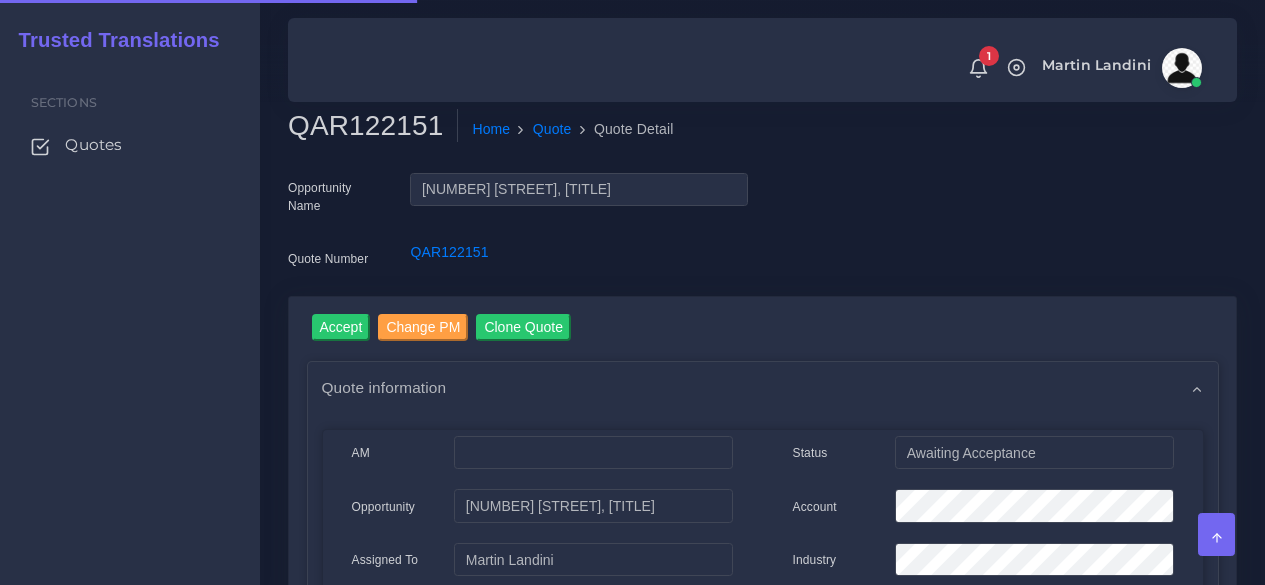 scroll, scrollTop: 0, scrollLeft: 0, axis: both 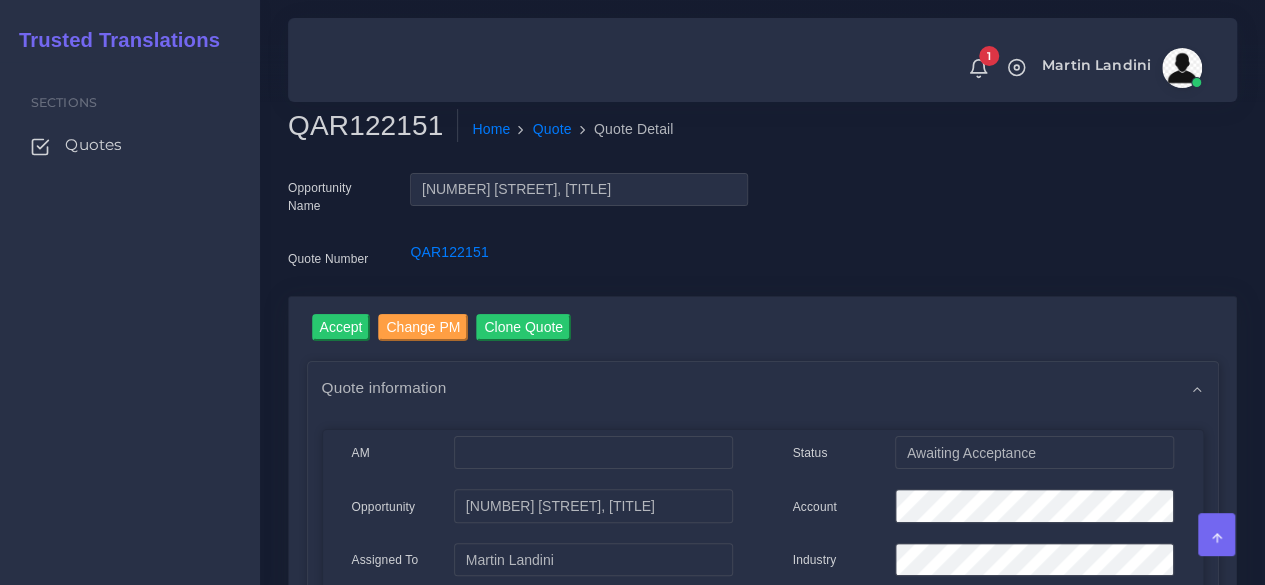 click on "Sections
Quotes" at bounding box center (130, 323) 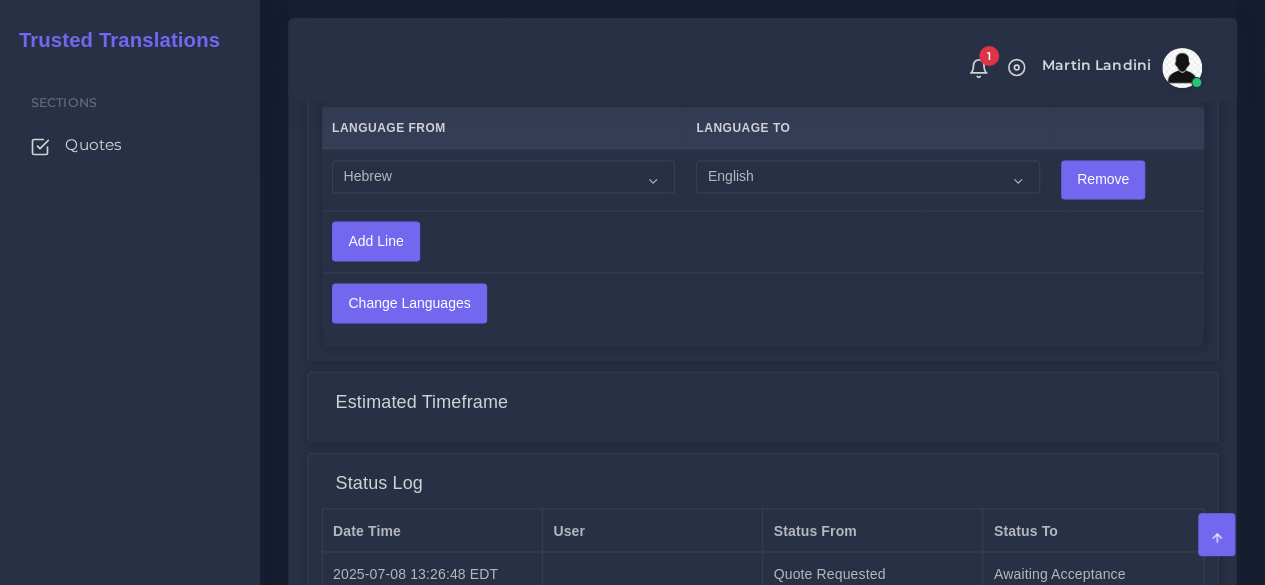 scroll, scrollTop: 1584, scrollLeft: 0, axis: vertical 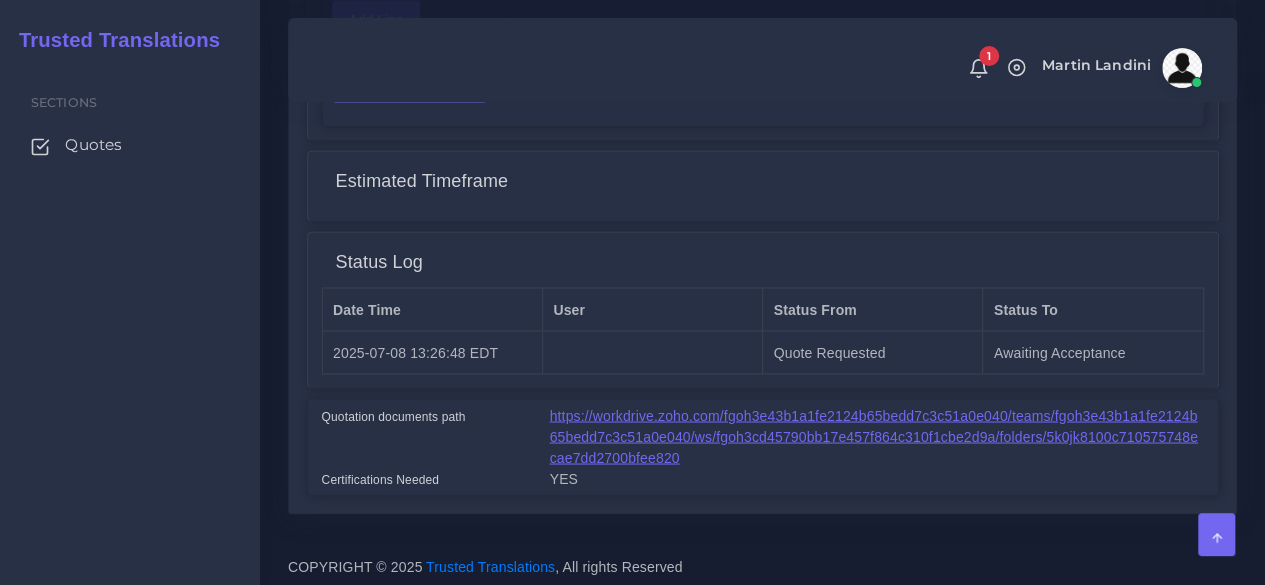click on "https://workdrive.zoho.com/fgoh3e43b1a1fe2124b65bedd7c3c51a0e040/teams/fgoh3e43b1a1fe2124b65bedd7c3c51a0e040/ws/fgoh3cd45790bb17e457f864c310f1cbe2d9a/folders/5k0jk8100c710575748ecae7dd2700bfee820" at bounding box center (874, 436) 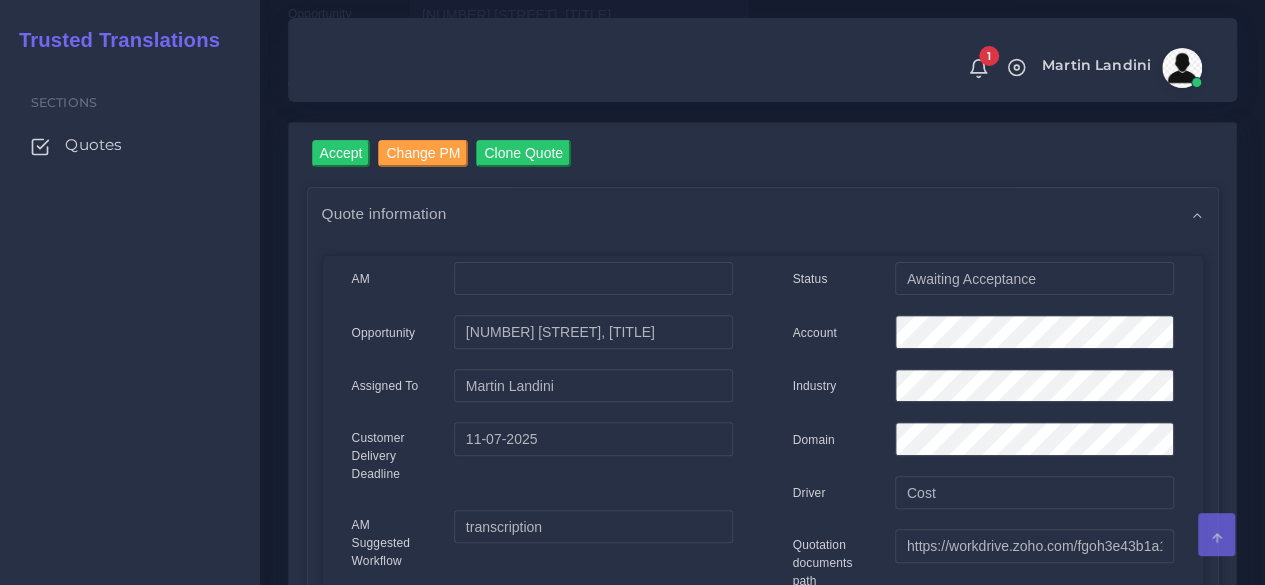 scroll, scrollTop: 0, scrollLeft: 0, axis: both 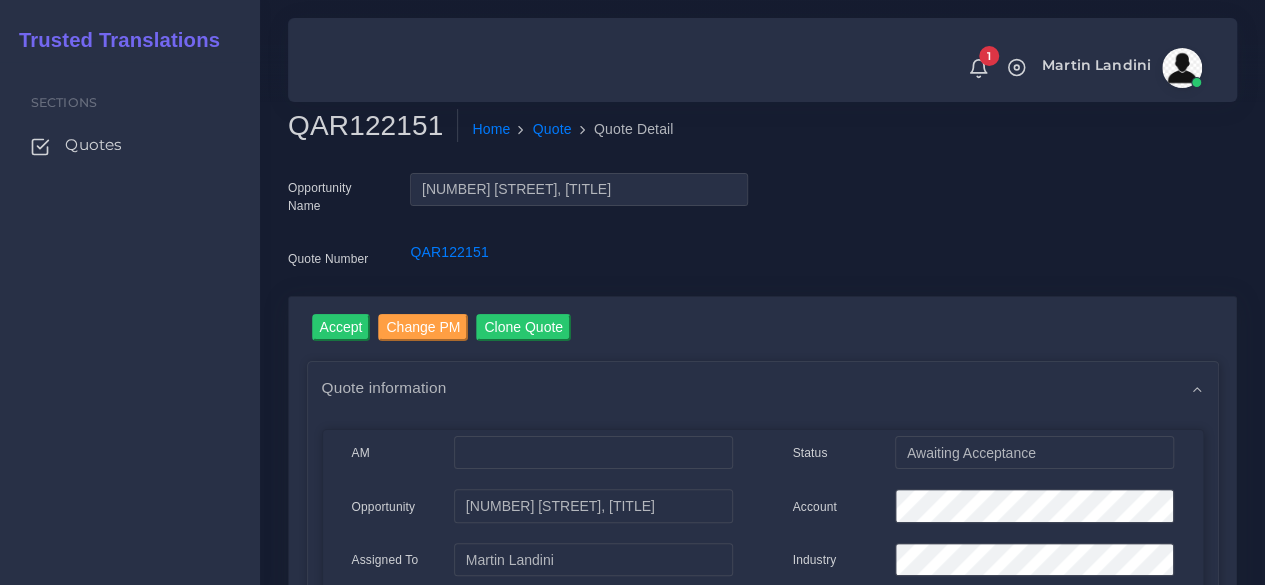 click on "QAR122151" at bounding box center [373, 126] 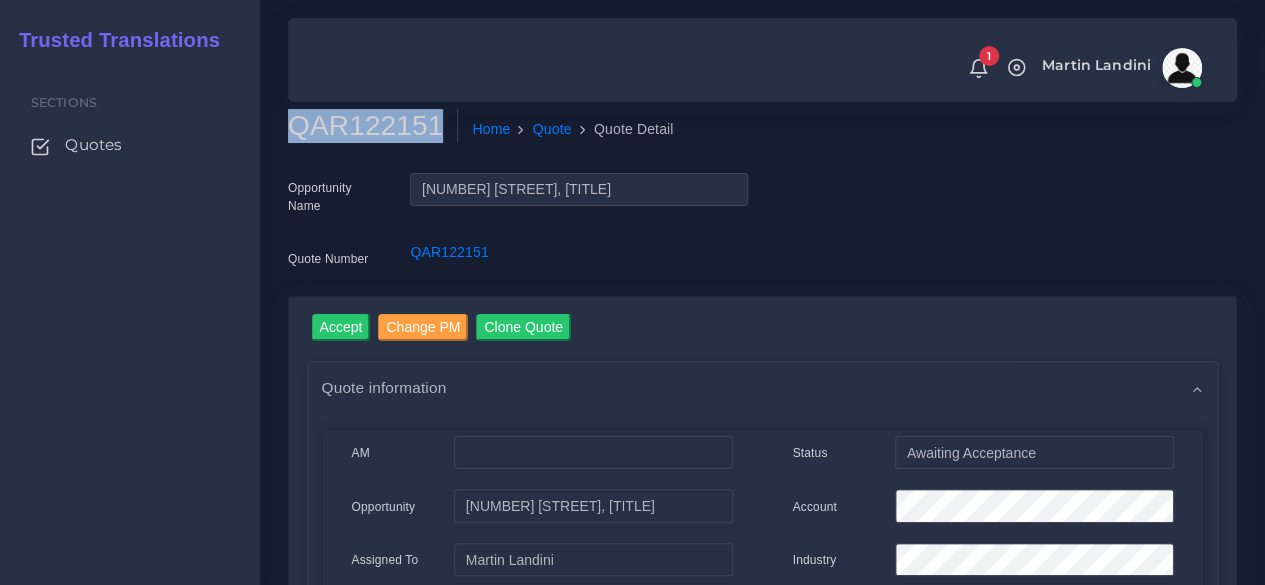 click on "QAR122151" at bounding box center [373, 126] 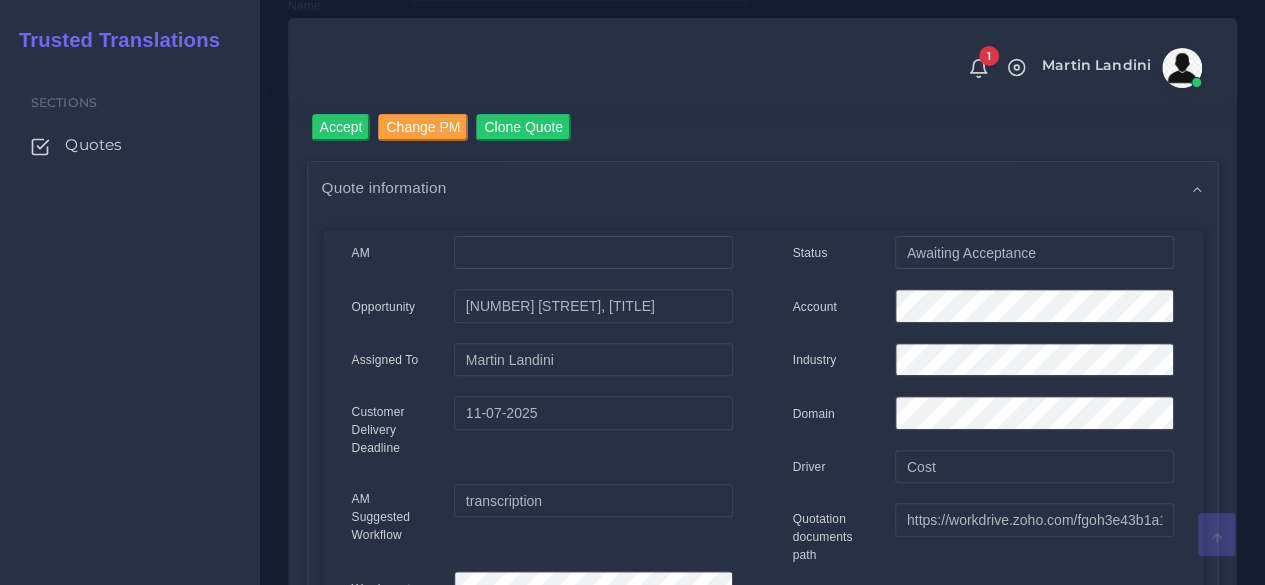 scroll, scrollTop: 0, scrollLeft: 0, axis: both 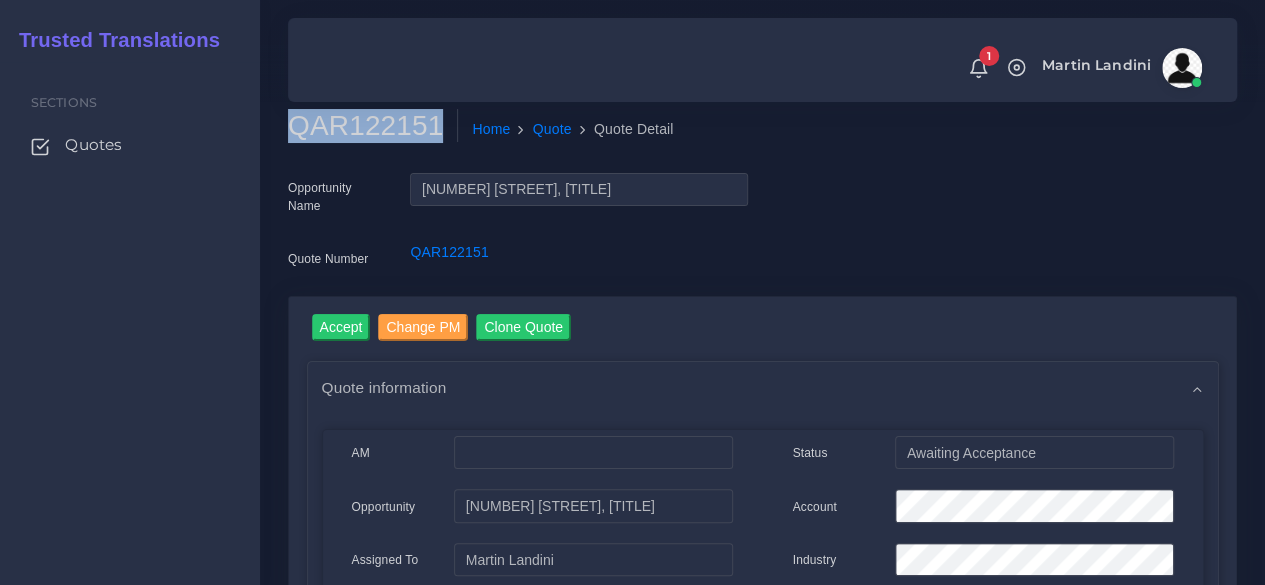 copy on "QAR122151" 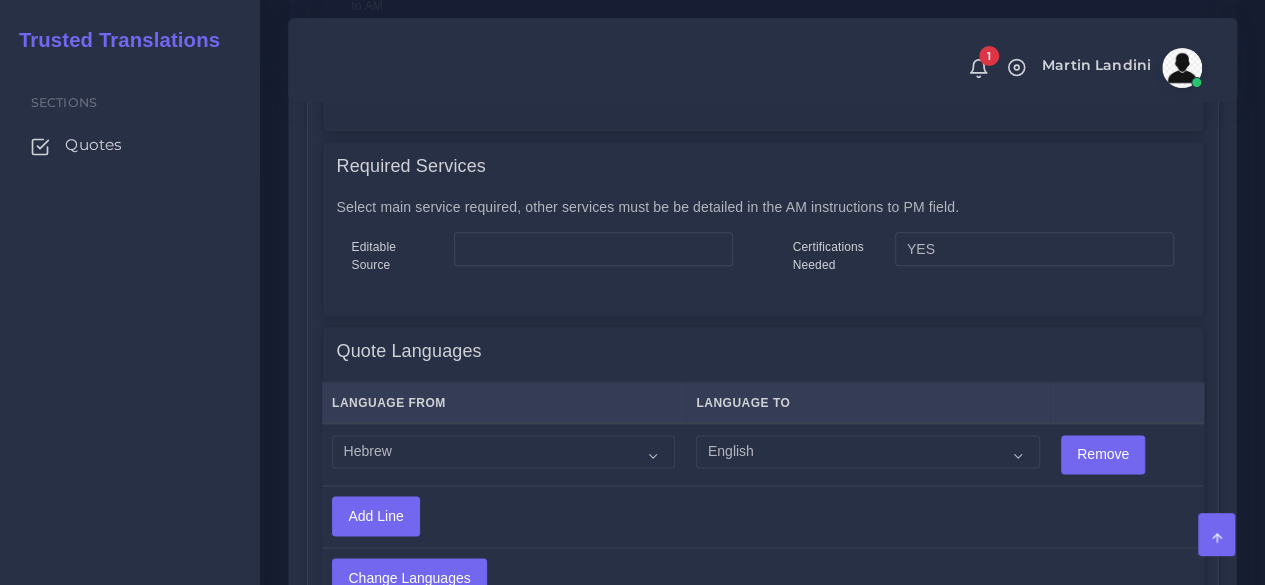 scroll, scrollTop: 1100, scrollLeft: 0, axis: vertical 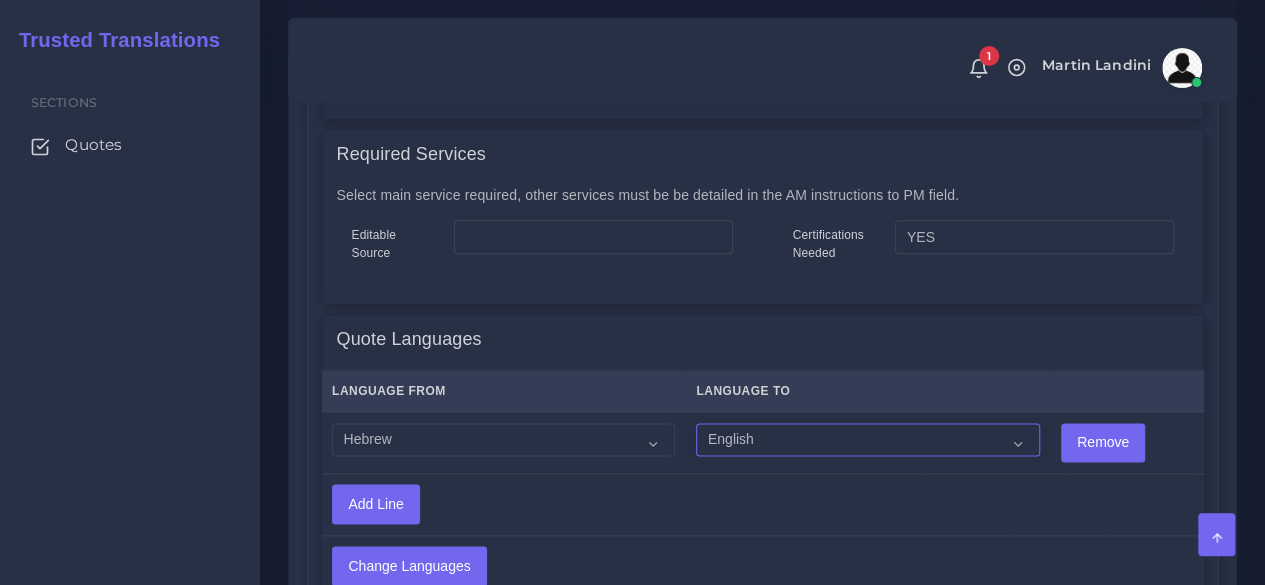 click on "Acoli
Afar
Afrikaans
Akan
Akateko
Albanian
American Sign Language (ASL)
Amharic
Arabic
Arabic (Egypt)" at bounding box center (867, 440) 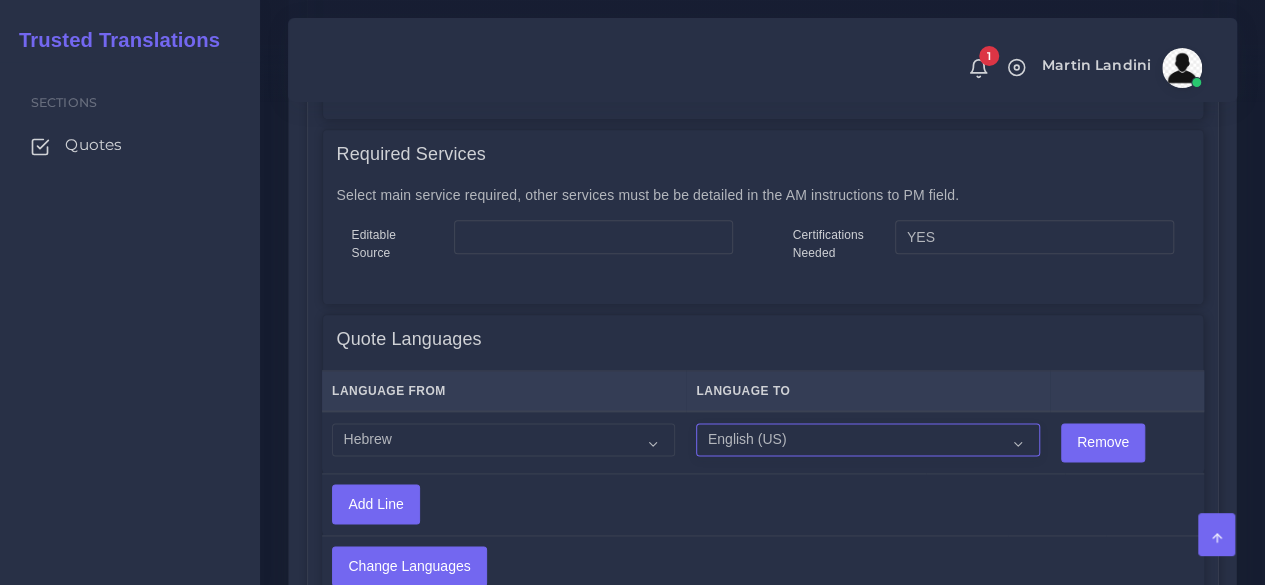click on "Acoli
Afar
Afrikaans
Akan
Akateko
Albanian
American Sign Language (ASL)
Amharic
Arabic
Arabic (Egypt)" at bounding box center (867, 440) 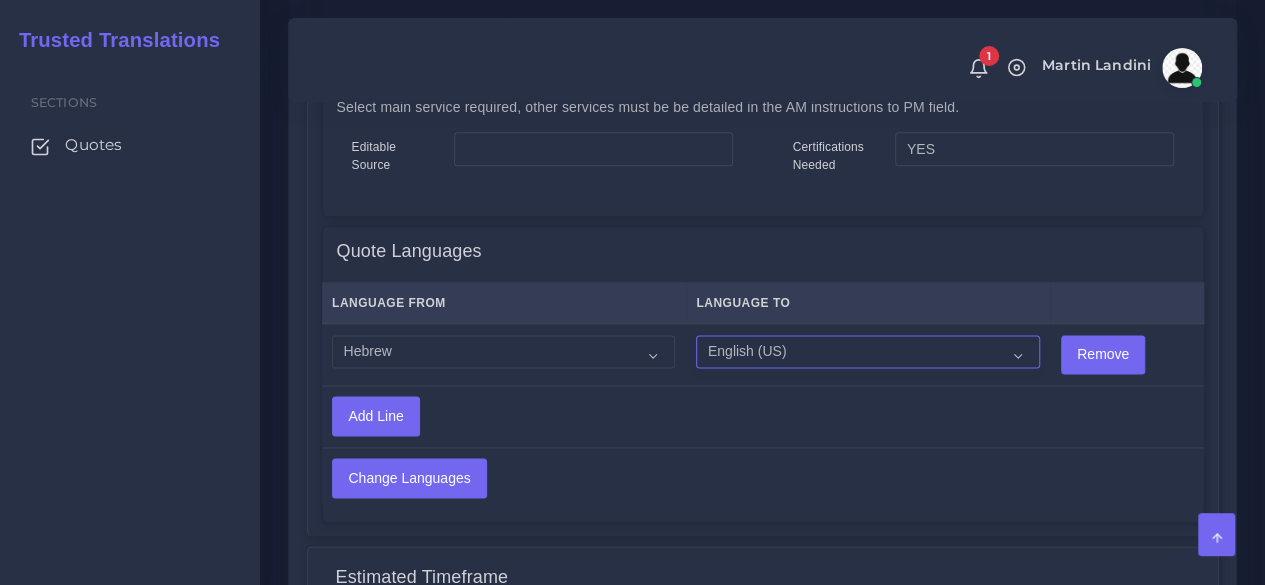 scroll, scrollTop: 1300, scrollLeft: 0, axis: vertical 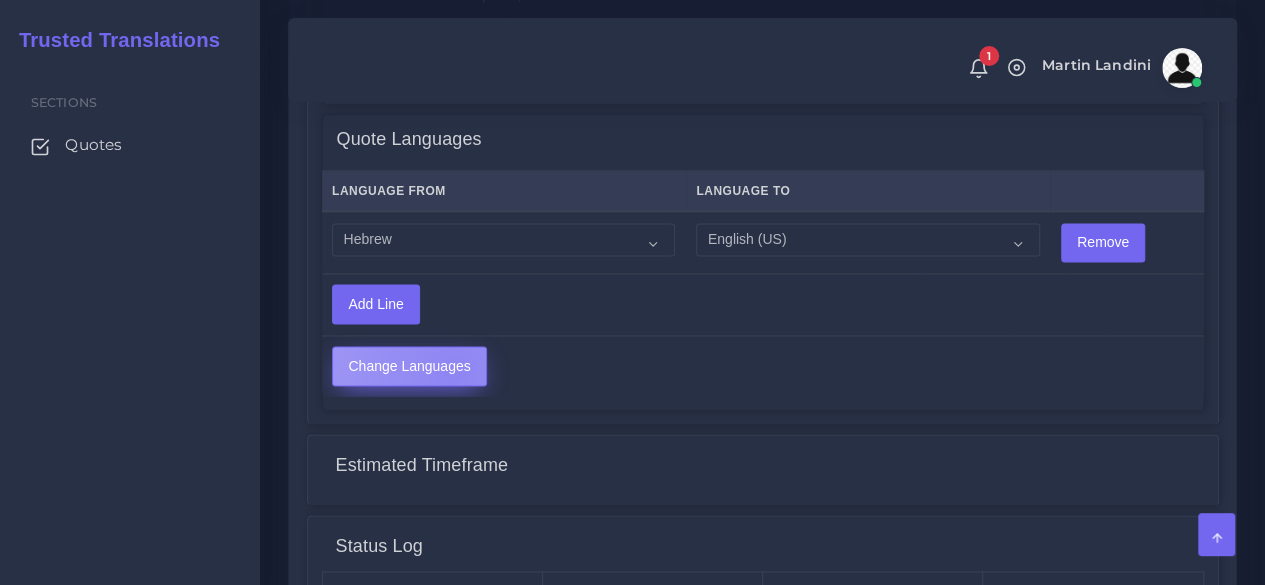 click on "Change Languages" at bounding box center (409, 366) 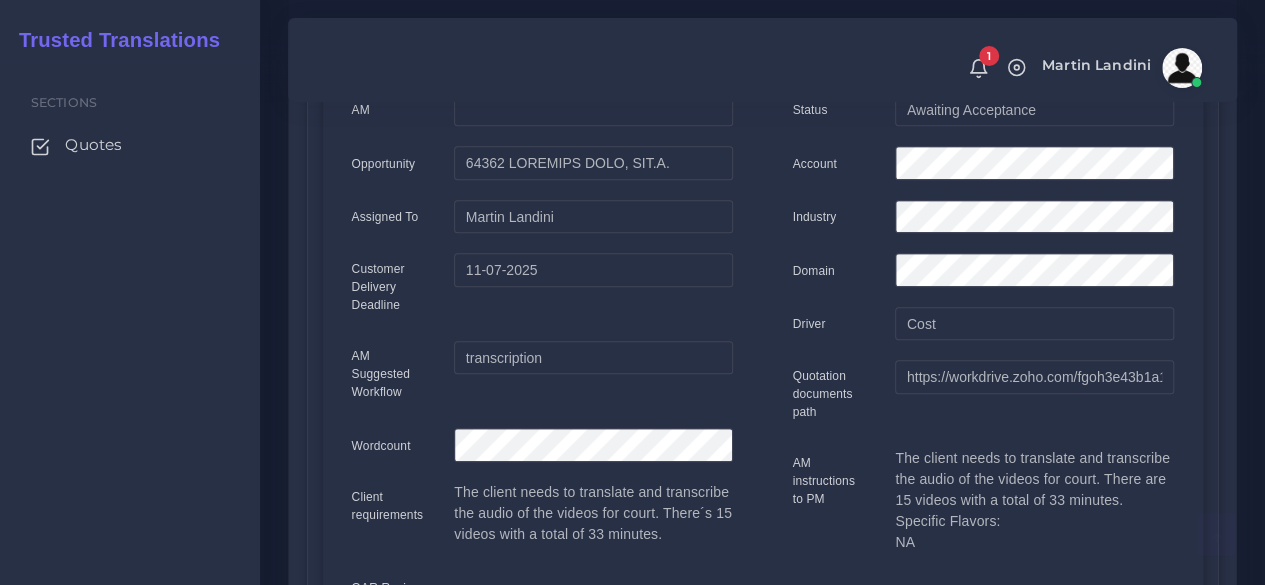 scroll, scrollTop: 0, scrollLeft: 0, axis: both 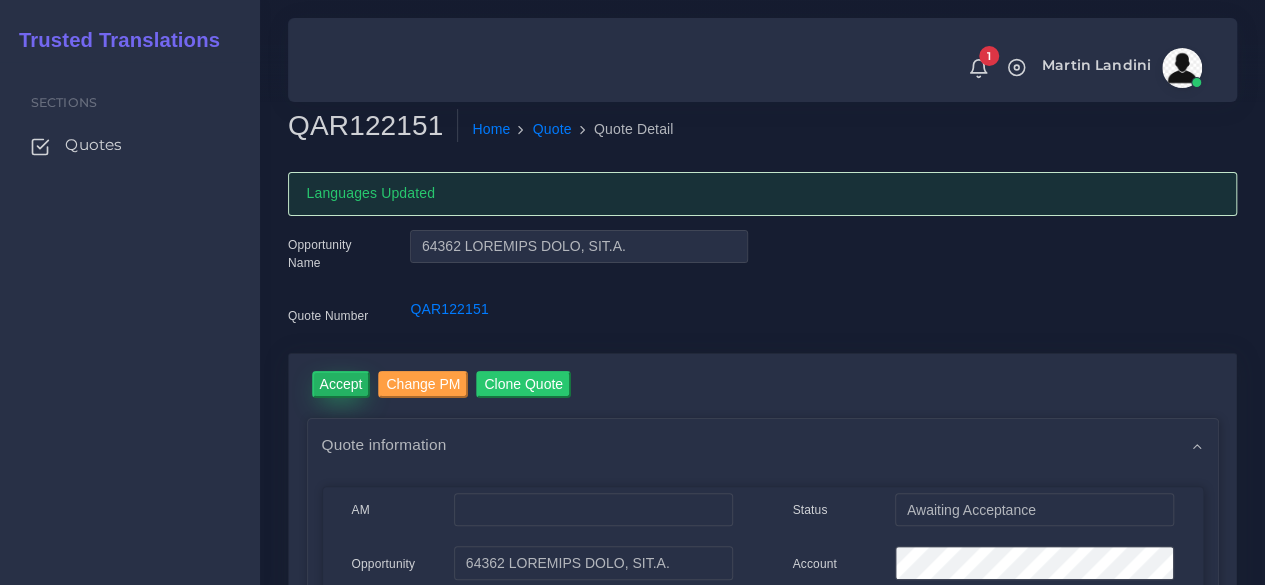 click on "Accept" at bounding box center (341, 384) 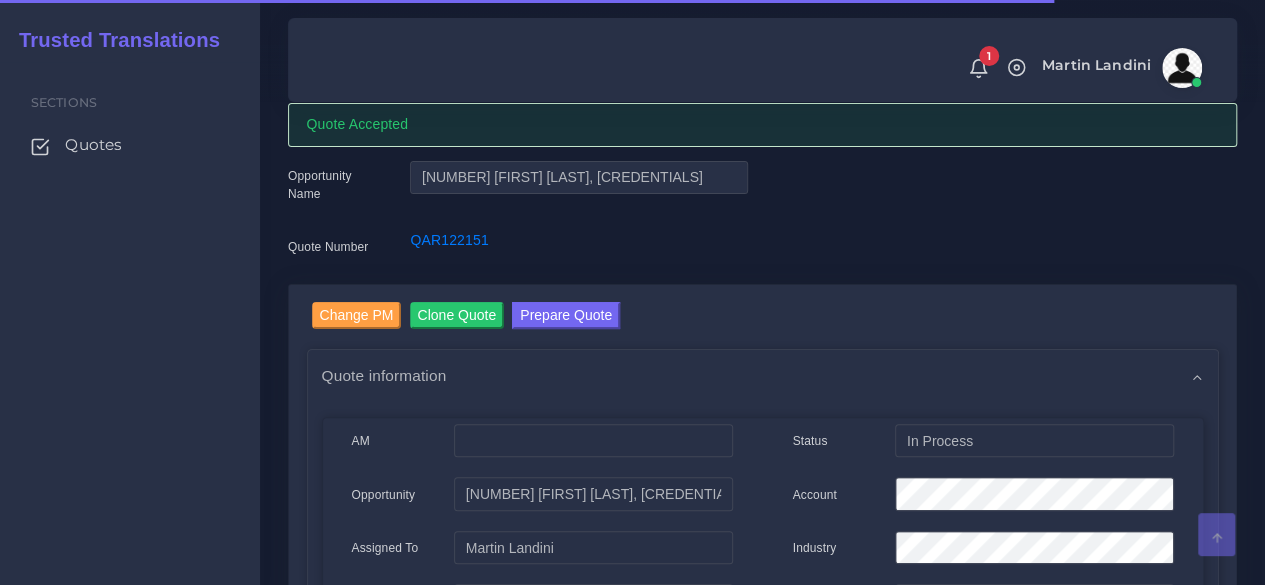 scroll, scrollTop: 100, scrollLeft: 0, axis: vertical 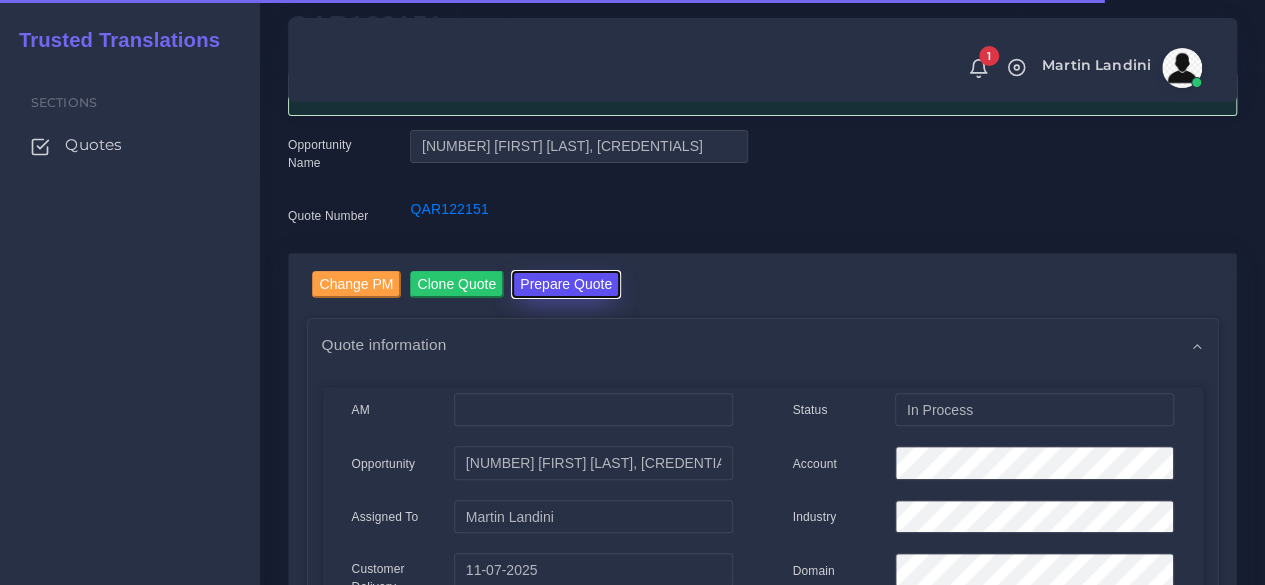 click on "Prepare Quote" at bounding box center [566, 284] 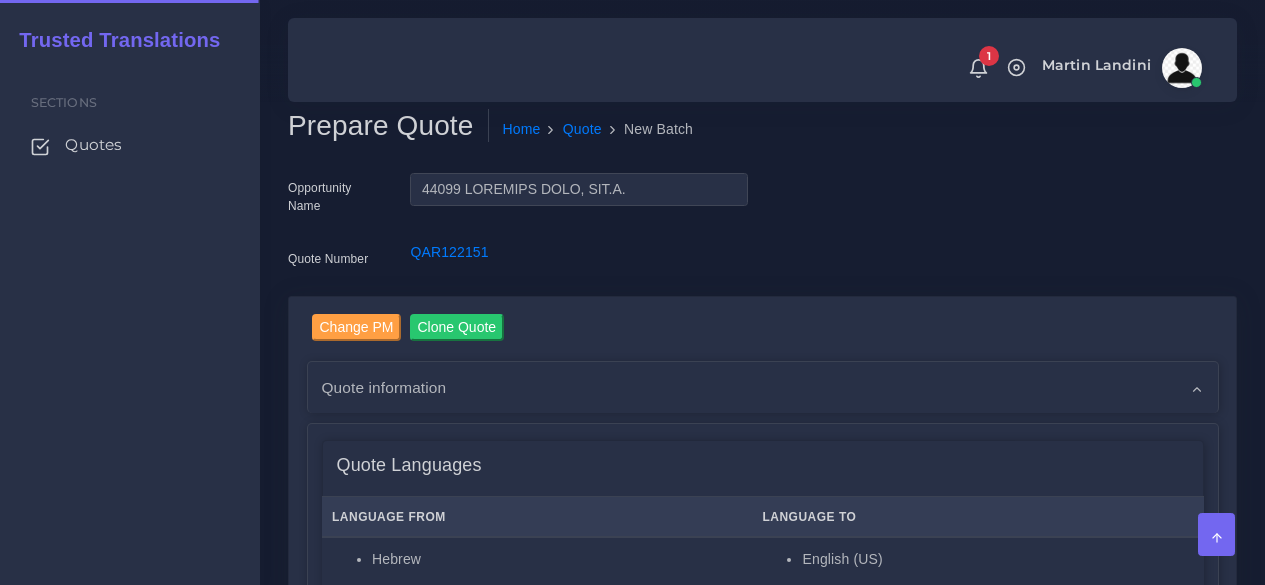 scroll, scrollTop: 0, scrollLeft: 0, axis: both 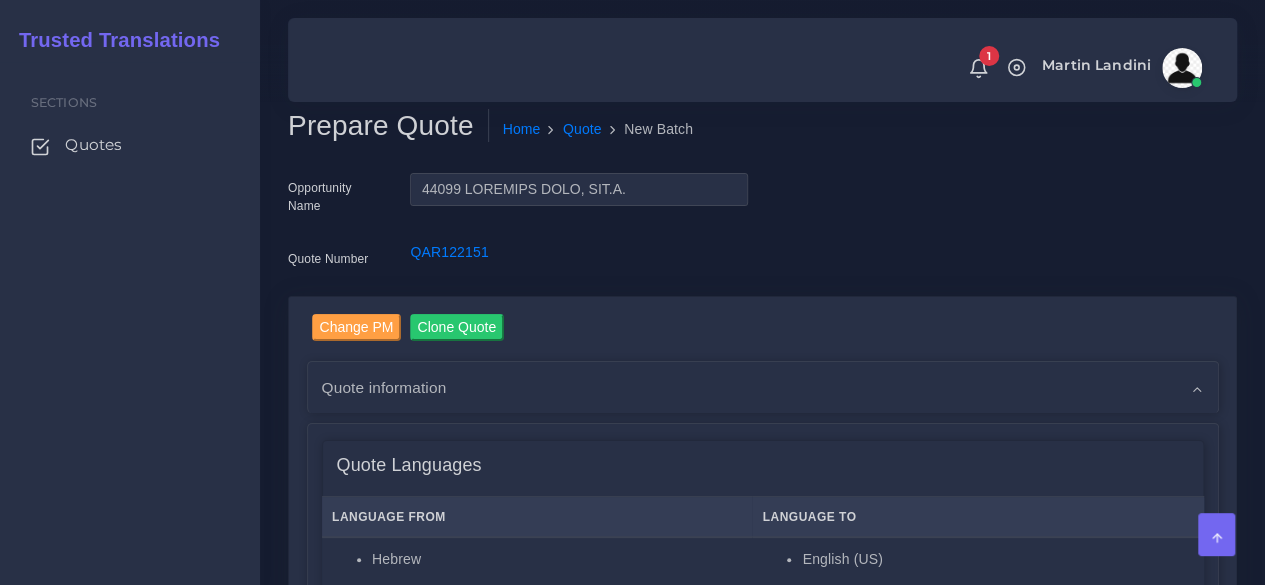 click on "Sections
Quotes" at bounding box center (130, 323) 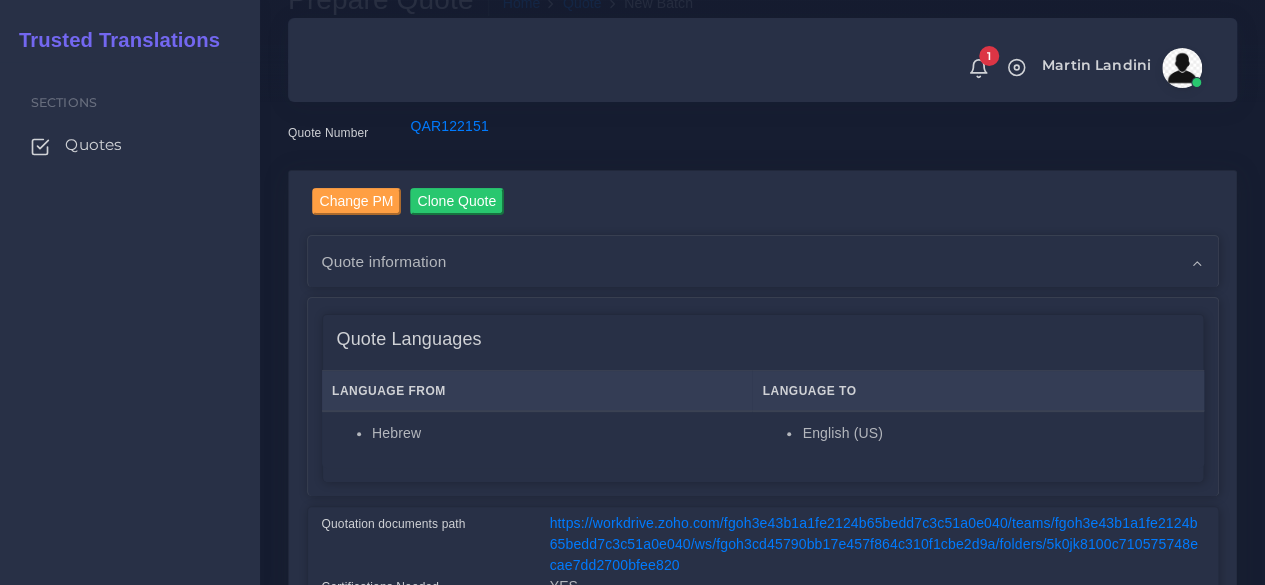 scroll, scrollTop: 100, scrollLeft: 0, axis: vertical 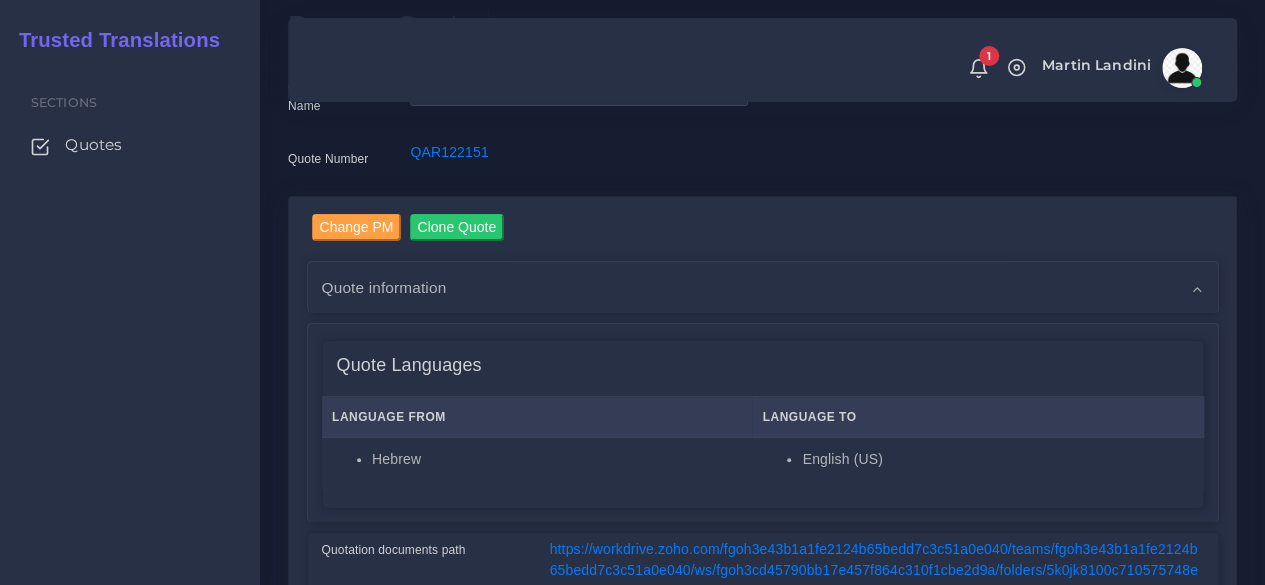 click on "QAR122151" at bounding box center (578, 101) 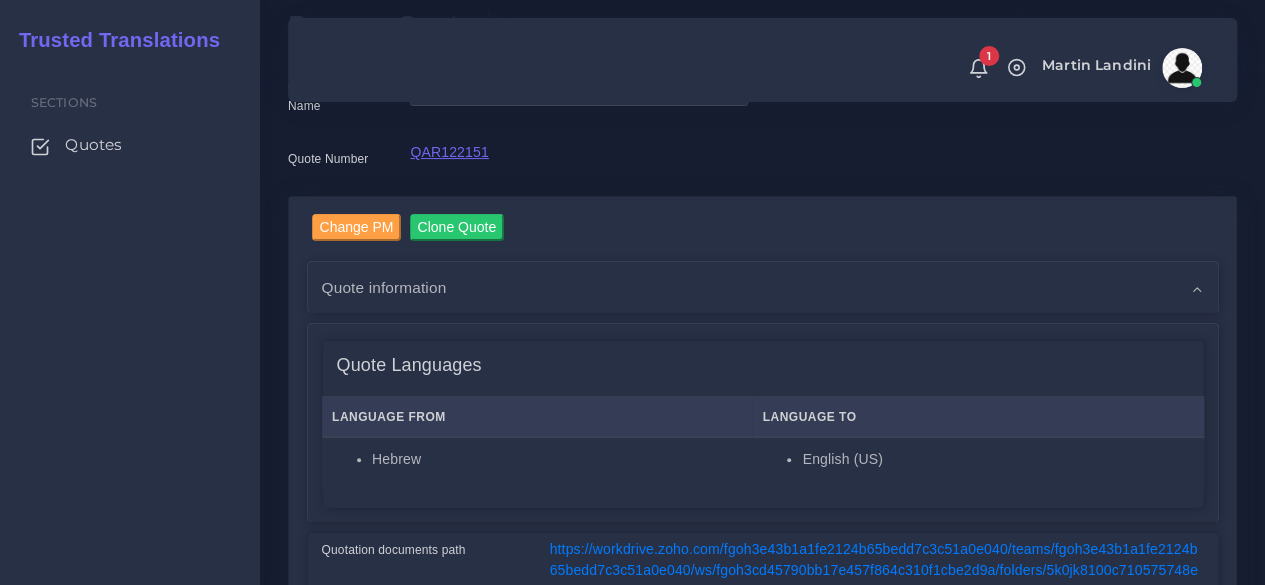 click on "QAR122151" at bounding box center (449, 152) 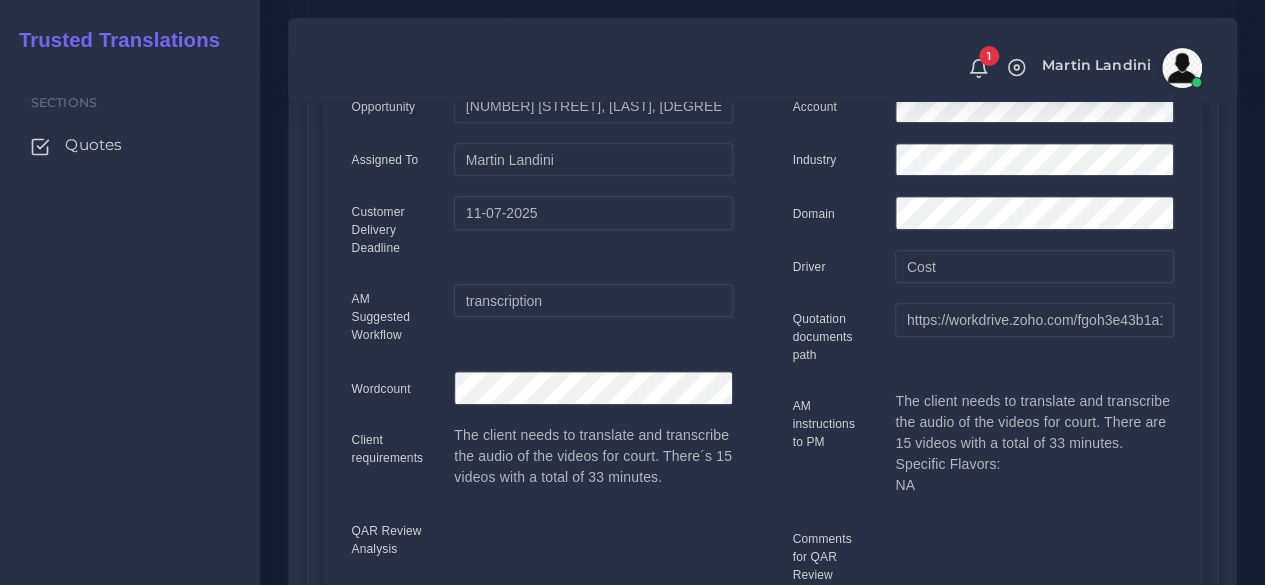 scroll, scrollTop: 0, scrollLeft: 0, axis: both 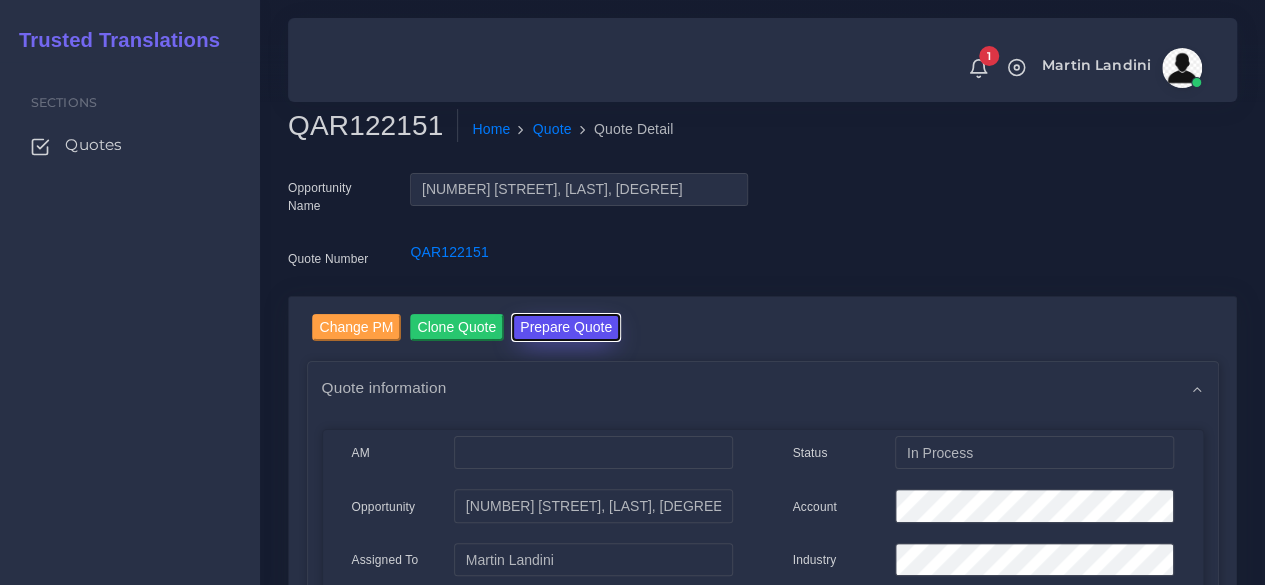 click on "Prepare Quote" at bounding box center [566, 327] 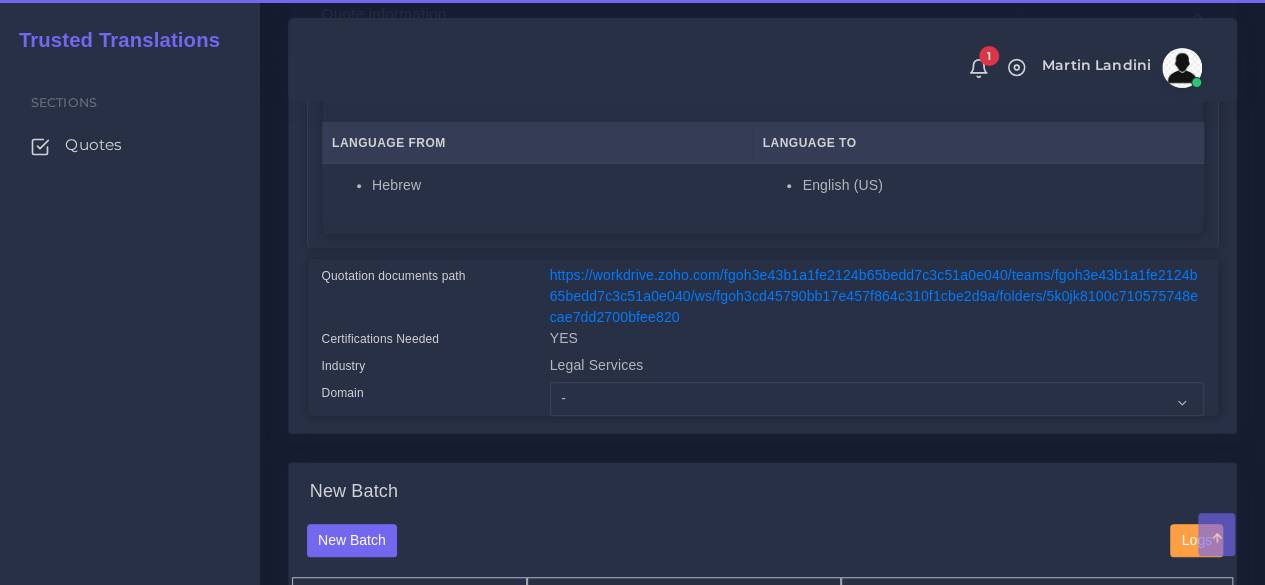 scroll, scrollTop: 400, scrollLeft: 0, axis: vertical 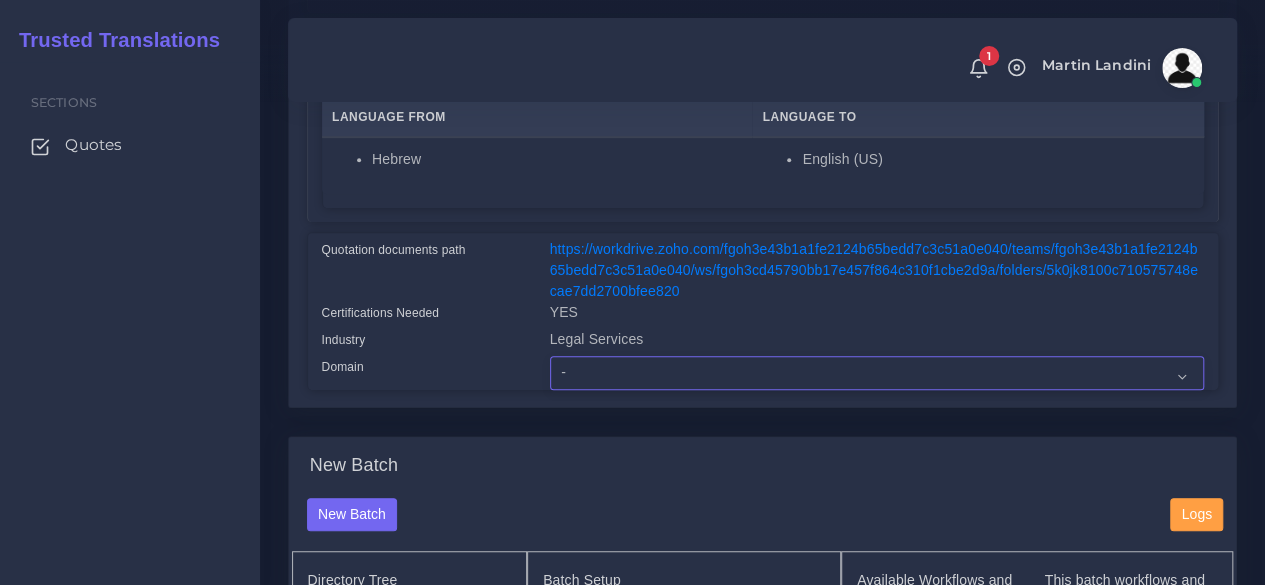click on "-
Advertising and Media
Agriculture, Forestry and Fishing
Architecture, Building and Construction
Automotive
Chemicals
Computer Hardware
Computer Software
Consumer Electronics - Home appliances
Education
Energy, Water, Transportation and Utilities
Finance - Banking
Food Manufacturing and Services
Healthcare and Health Sciences
Hospitality, Leisure, Tourism and Arts
Human Resources - HR
Industrial Electronics
Industrial Manufacturing Insurance" at bounding box center (877, 373) 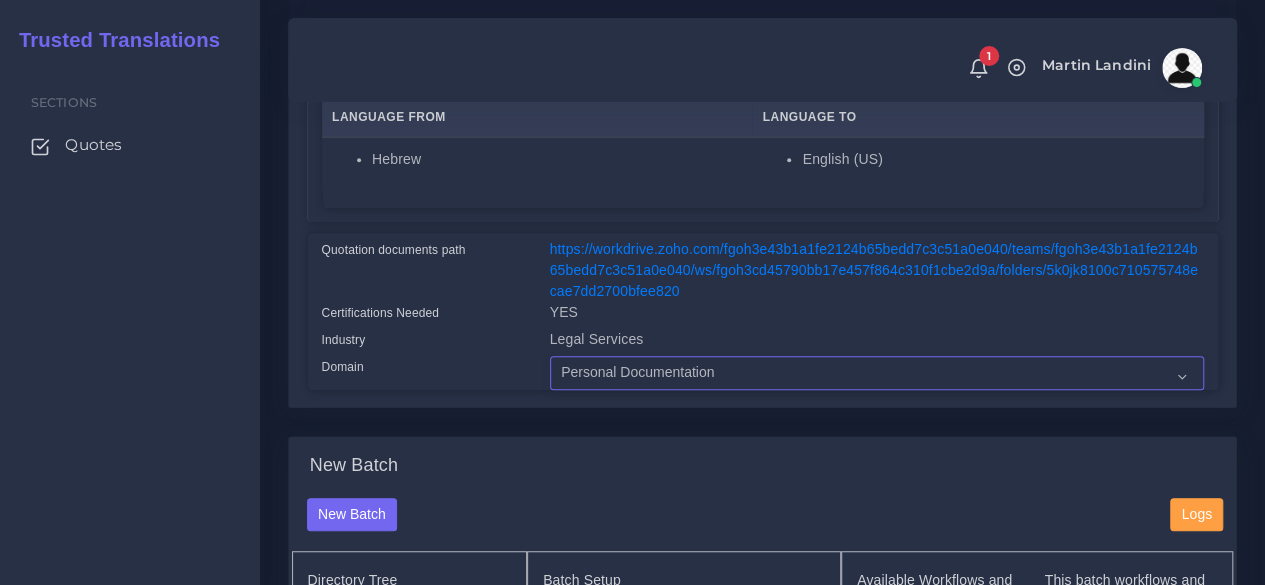 click on "-
Advertising and Media
Agriculture, Forestry and Fishing
Architecture, Building and Construction
Automotive
Chemicals
Computer Hardware
Computer Software
Consumer Electronics - Home appliances
Education
Energy, Water, Transportation and Utilities
Finance - Banking
Food Manufacturing and Services
Healthcare and Health Sciences
Hospitality, Leisure, Tourism and Arts
Human Resources - HR
Industrial Electronics
Industrial Manufacturing Insurance" at bounding box center [877, 373] 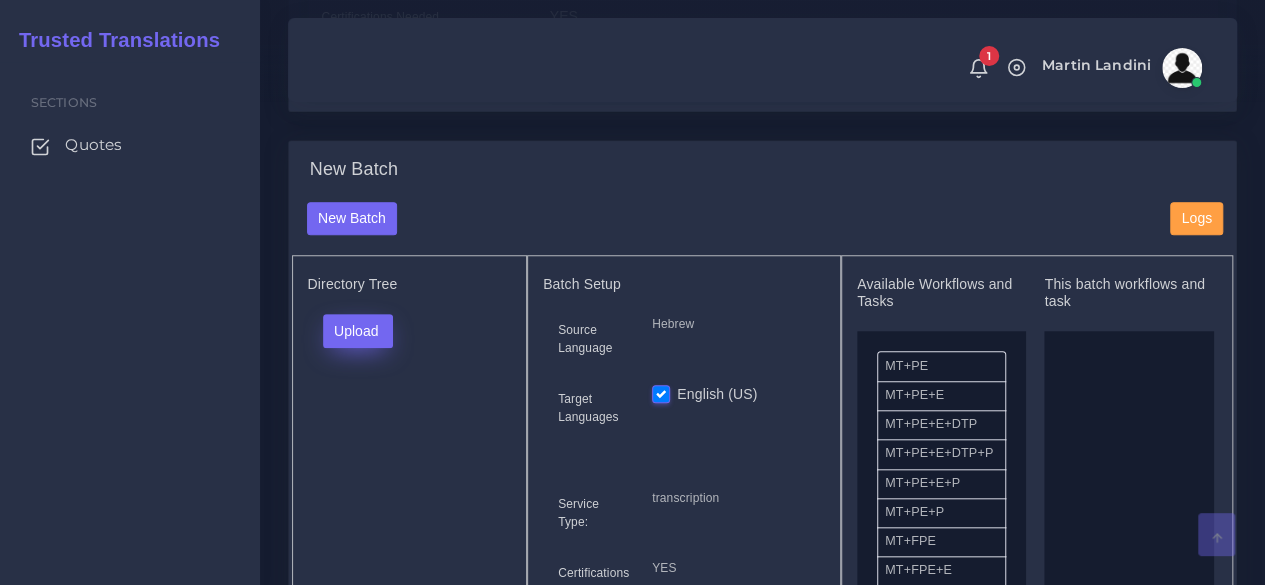 scroll, scrollTop: 700, scrollLeft: 0, axis: vertical 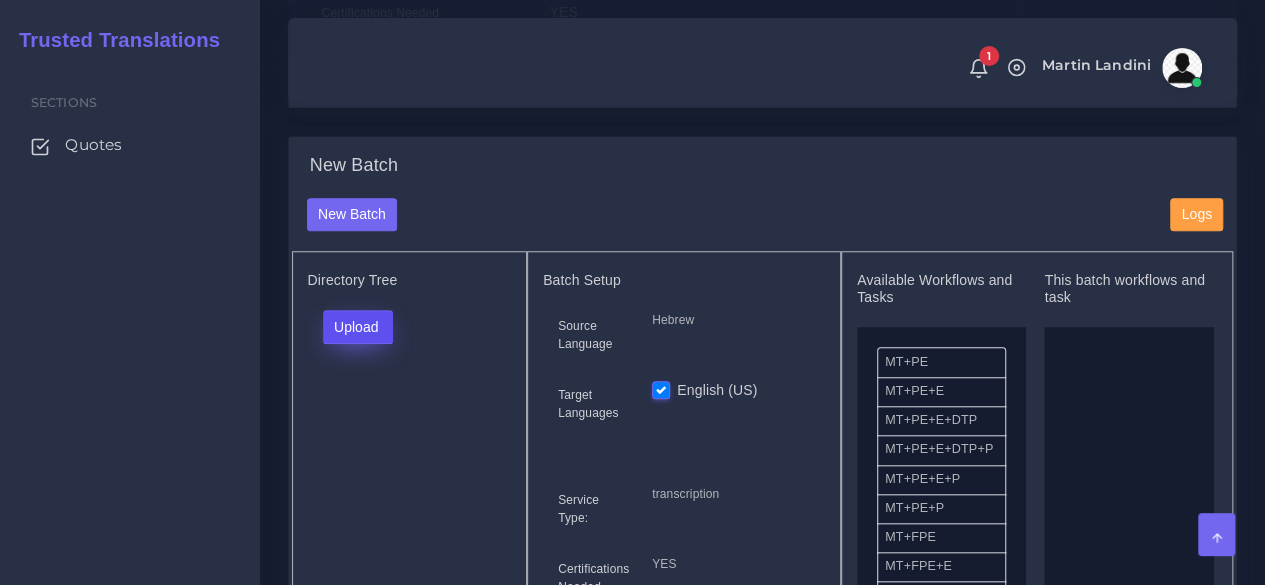 click on "Upload" at bounding box center [358, 327] 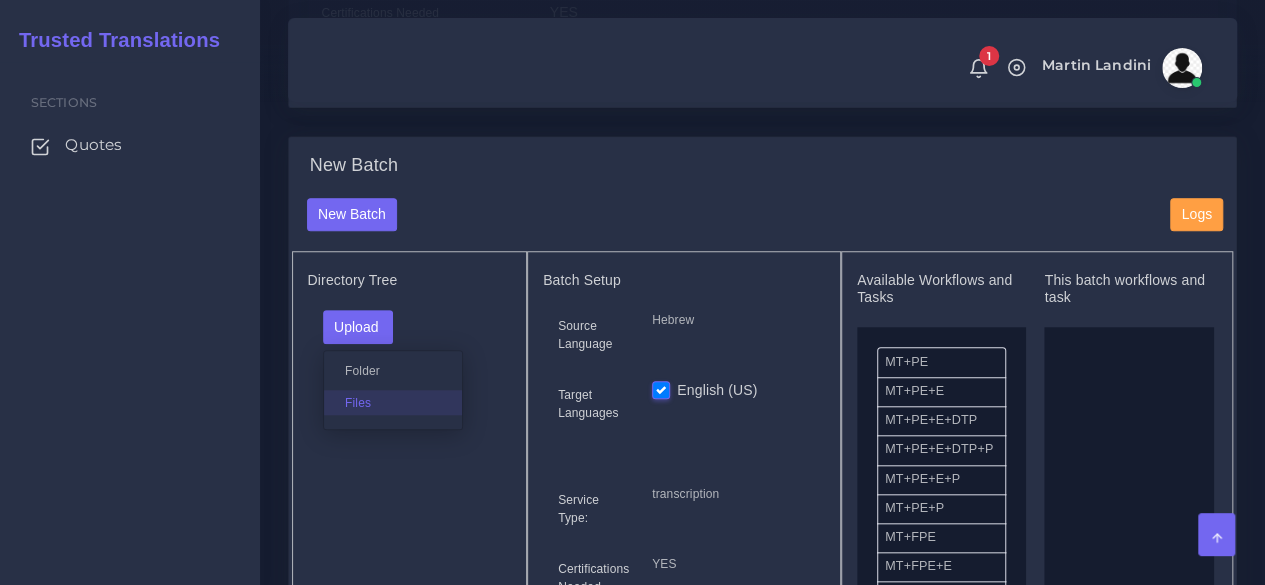 click on "Files" at bounding box center [393, 402] 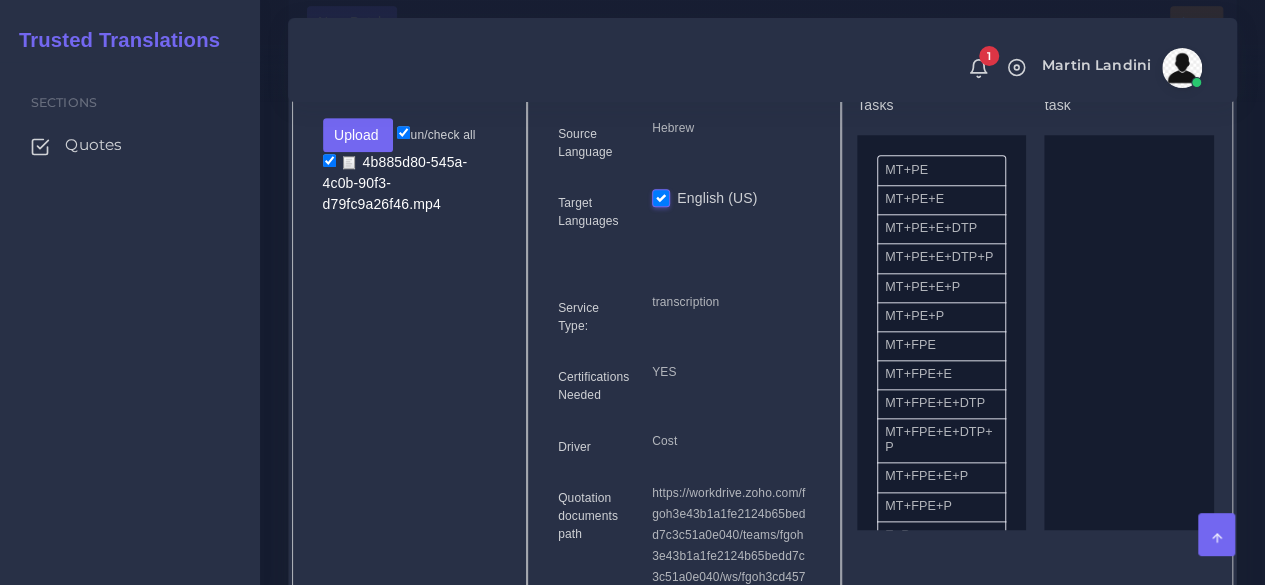 scroll, scrollTop: 900, scrollLeft: 0, axis: vertical 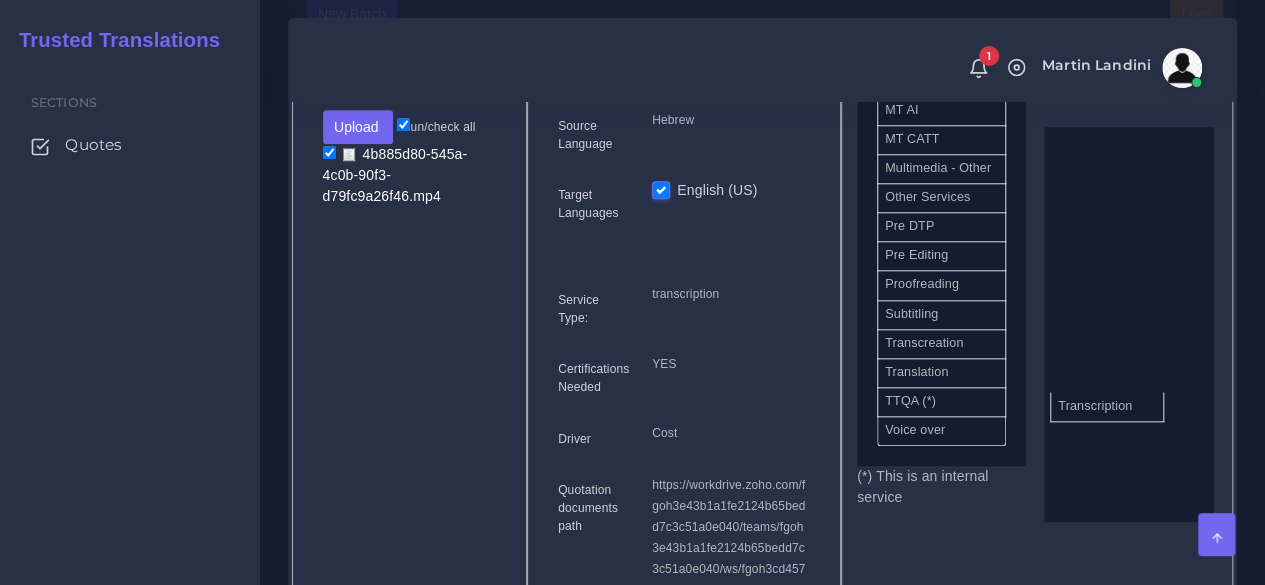 drag, startPoint x: 961, startPoint y: 423, endPoint x: 1134, endPoint y: 407, distance: 173.73831 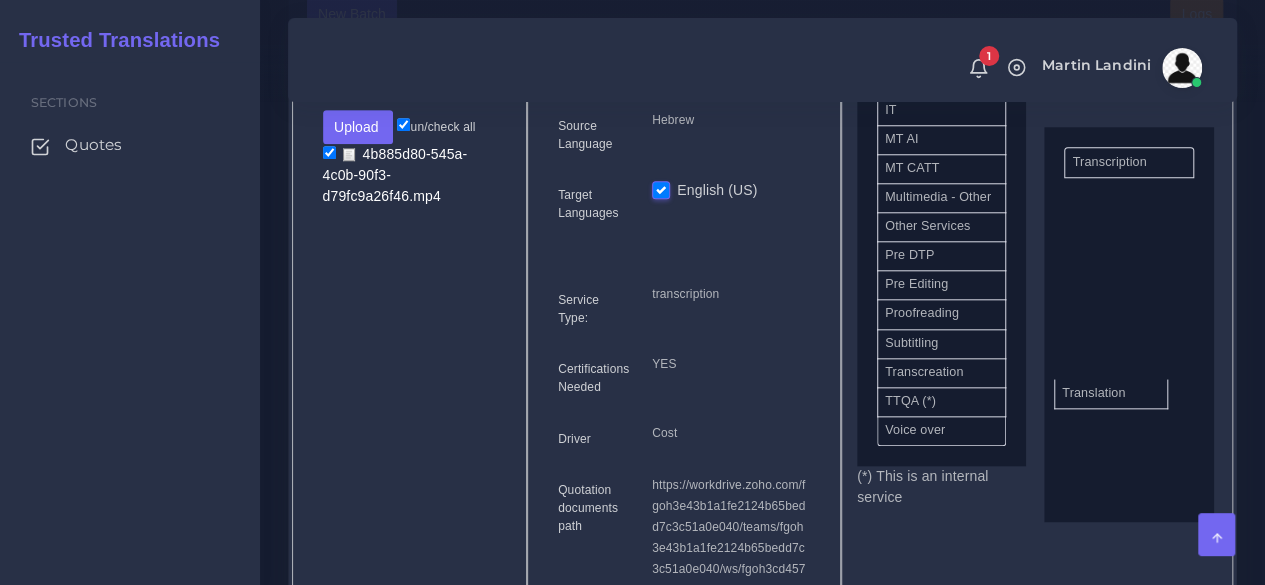 drag, startPoint x: 952, startPoint y: 419, endPoint x: 1129, endPoint y: 390, distance: 179.35997 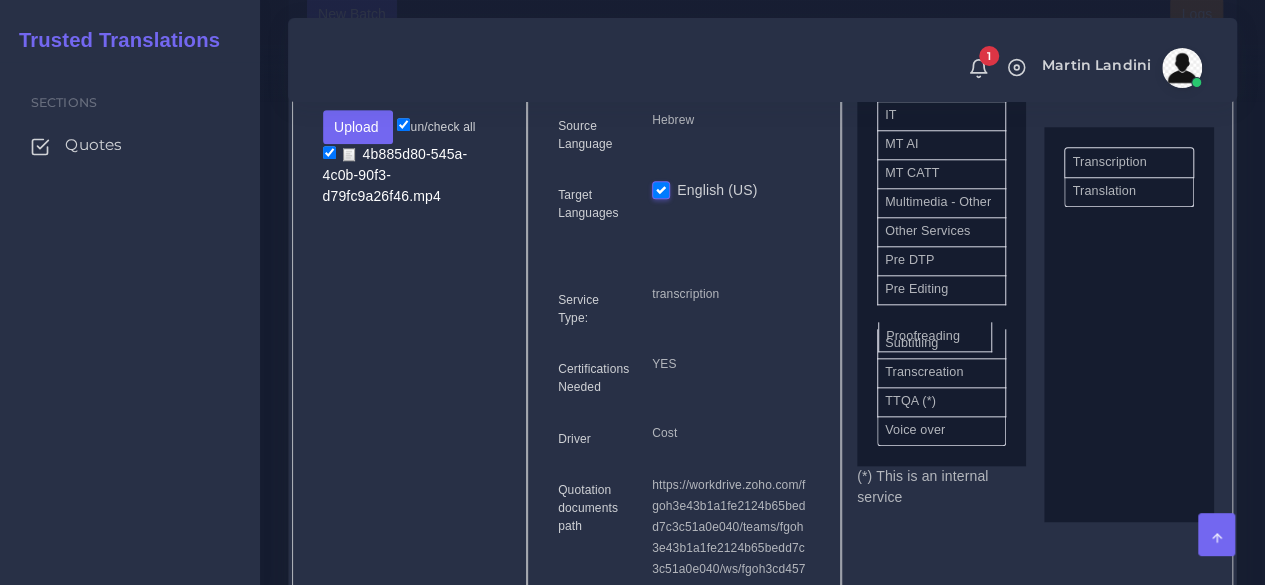 scroll, scrollTop: 1092, scrollLeft: 0, axis: vertical 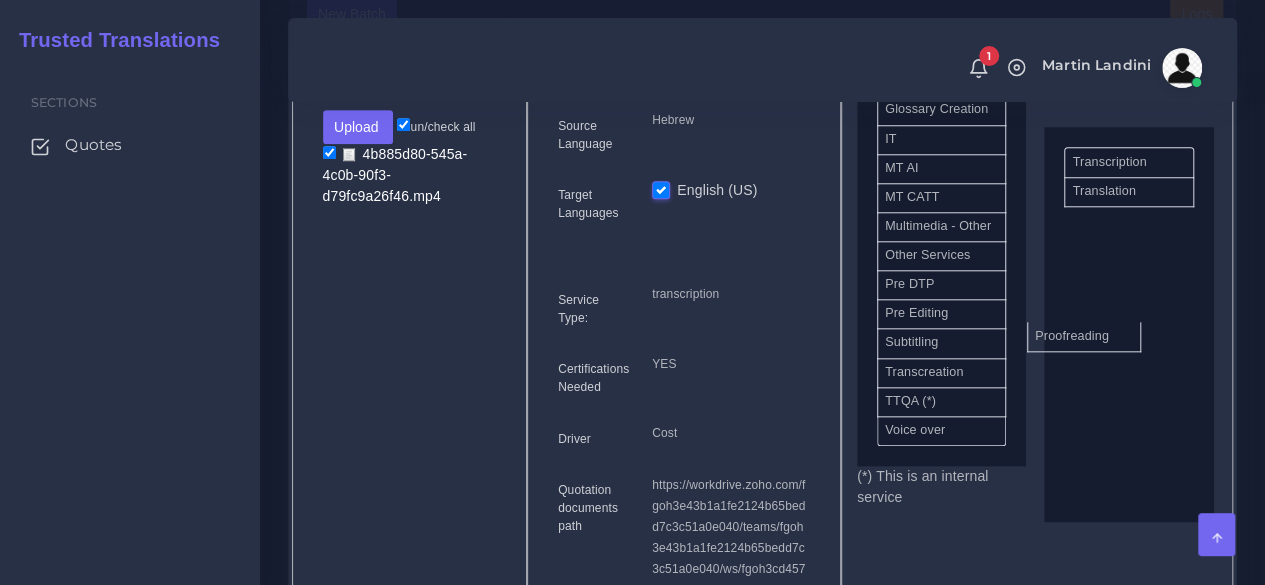 drag, startPoint x: 944, startPoint y: 335, endPoint x: 1106, endPoint y: 331, distance: 162.04938 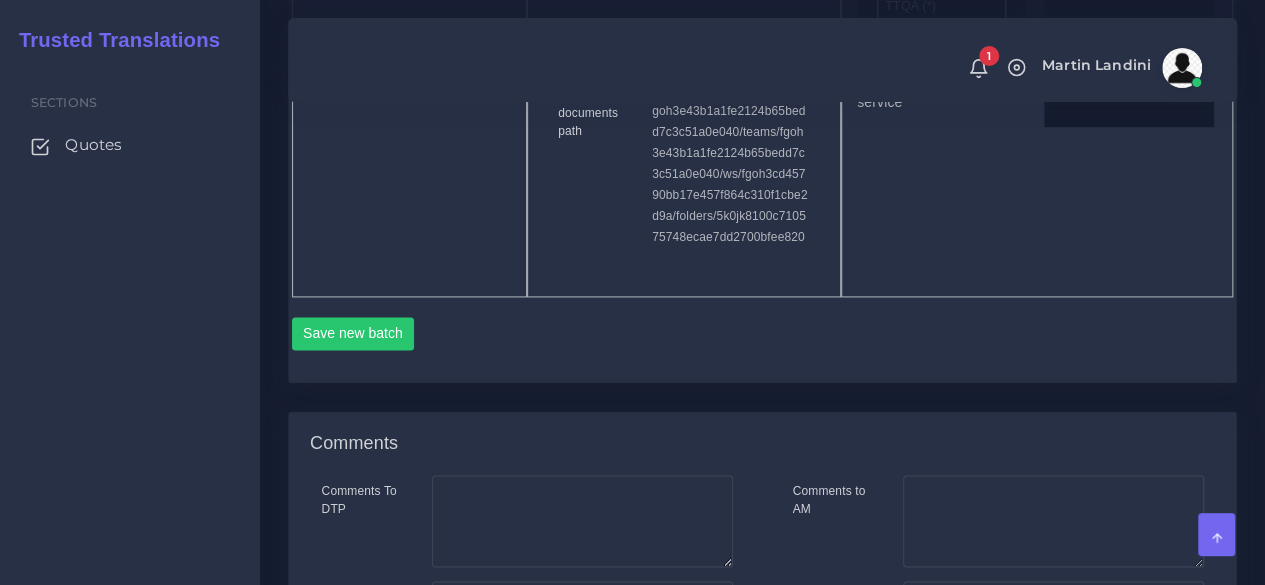 scroll, scrollTop: 1300, scrollLeft: 0, axis: vertical 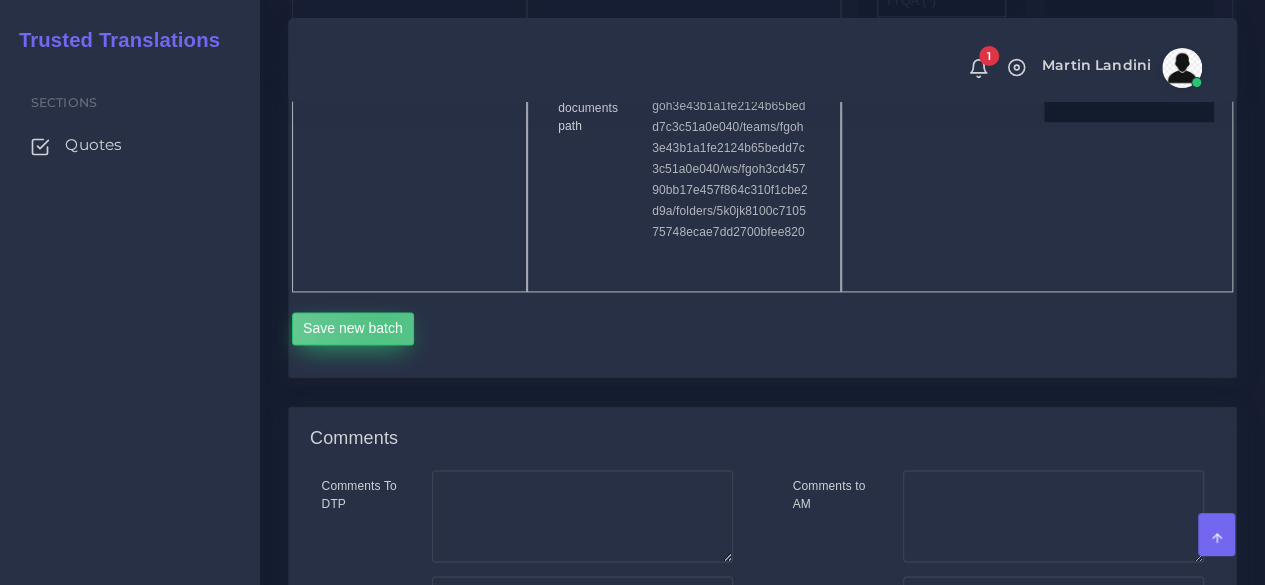 click on "Save new batch" at bounding box center [353, 329] 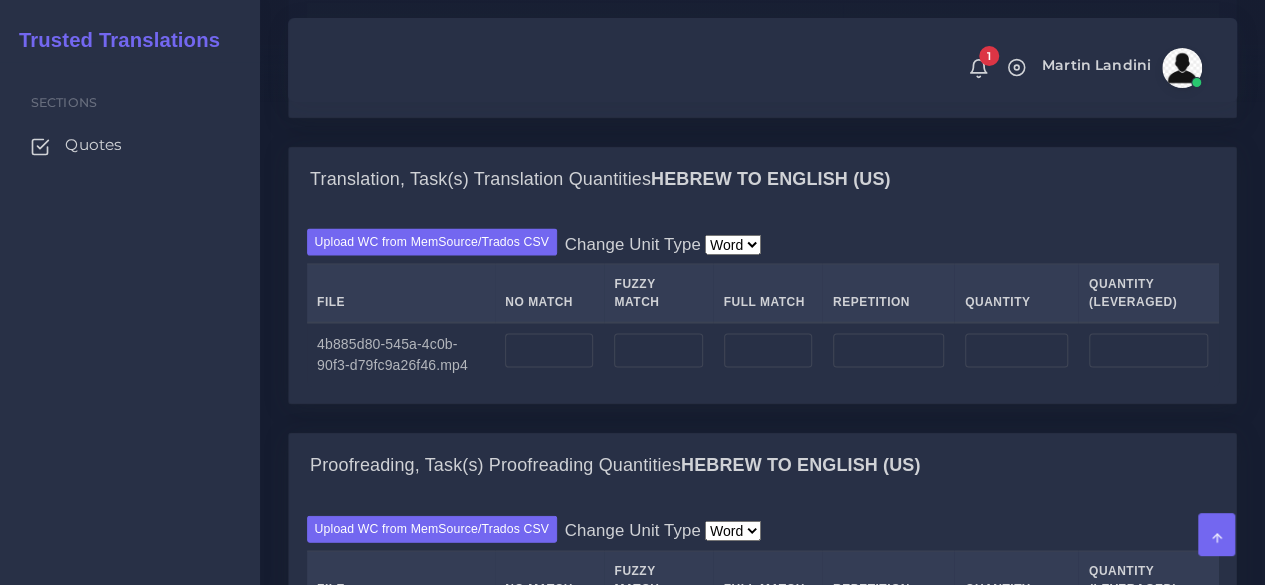scroll, scrollTop: 1600, scrollLeft: 0, axis: vertical 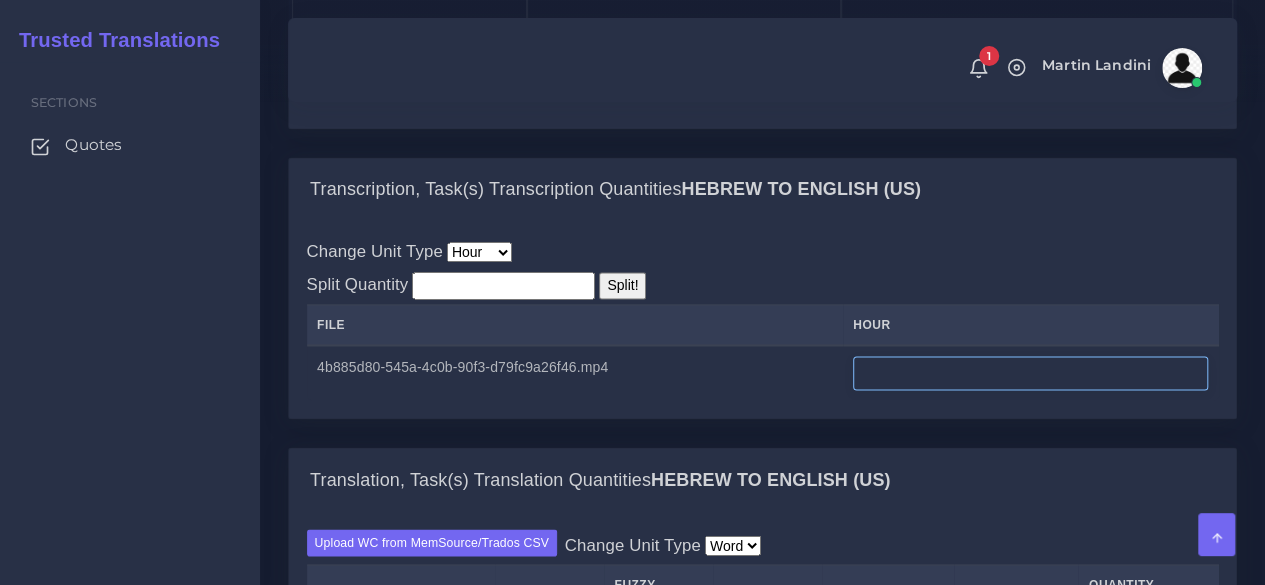 click at bounding box center (1030, 373) 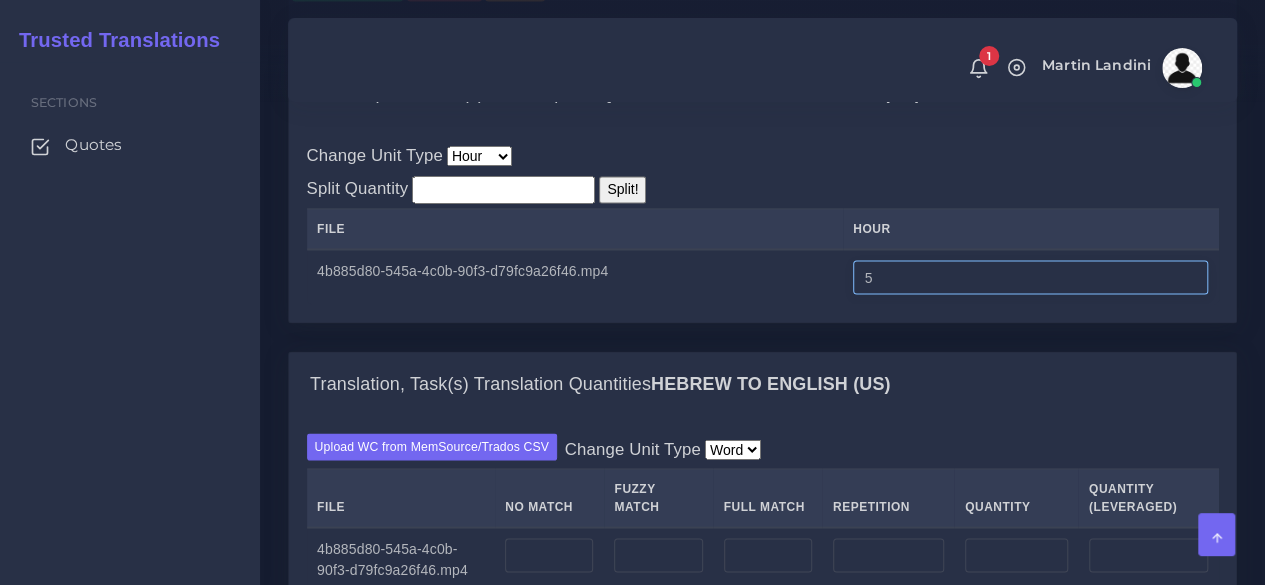 scroll, scrollTop: 1800, scrollLeft: 0, axis: vertical 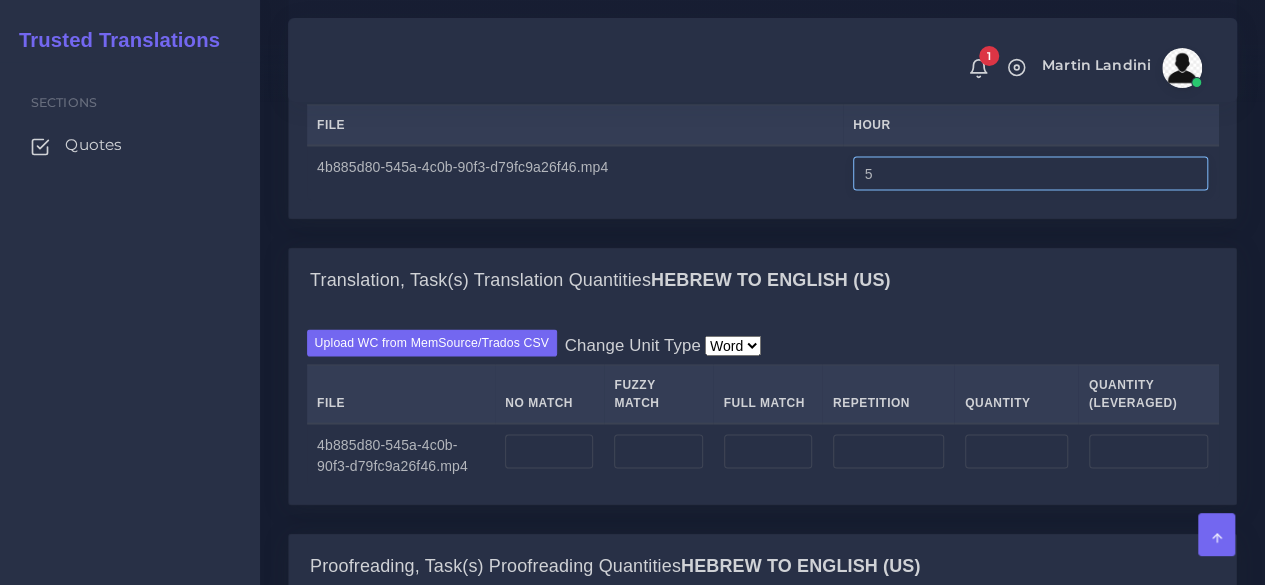 type on "5" 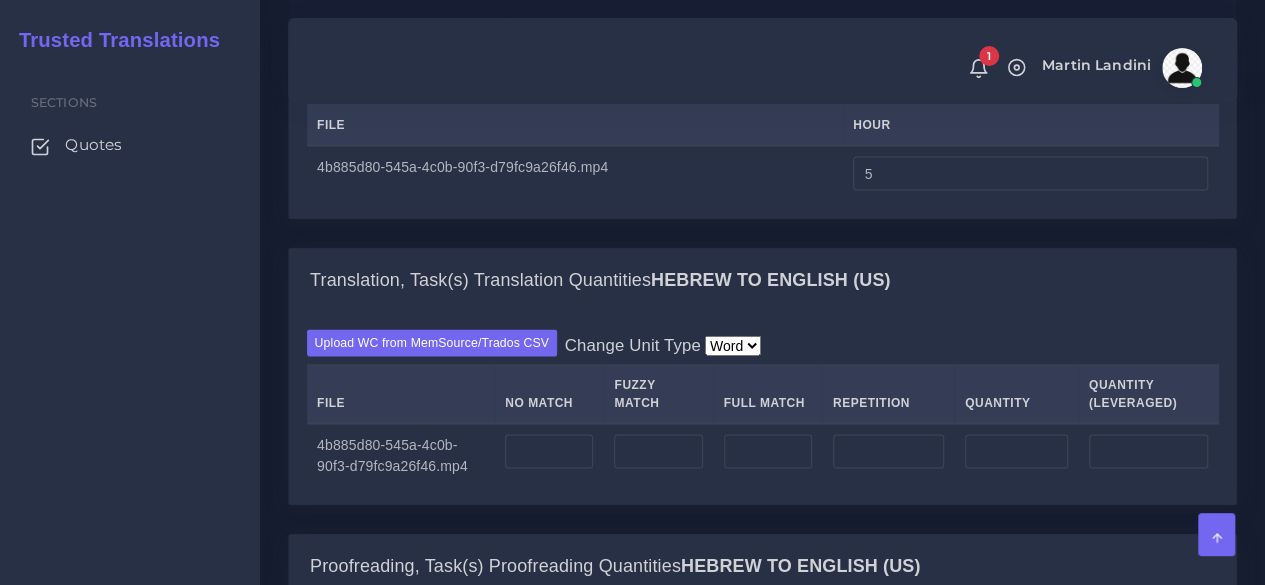 click at bounding box center (549, 455) 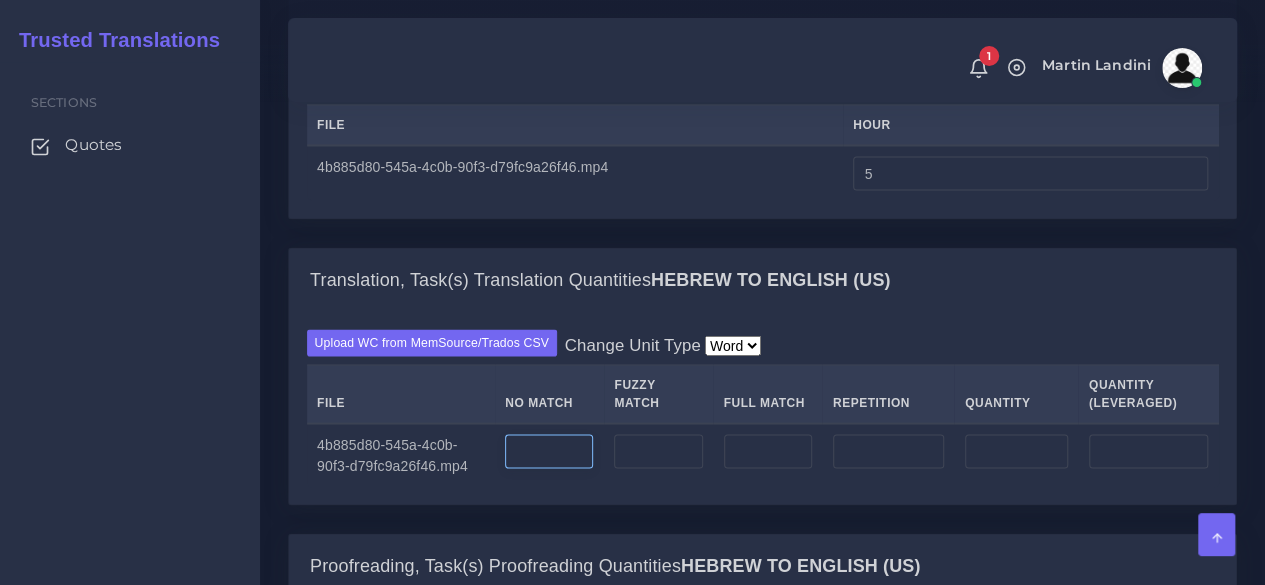 click at bounding box center [549, 451] 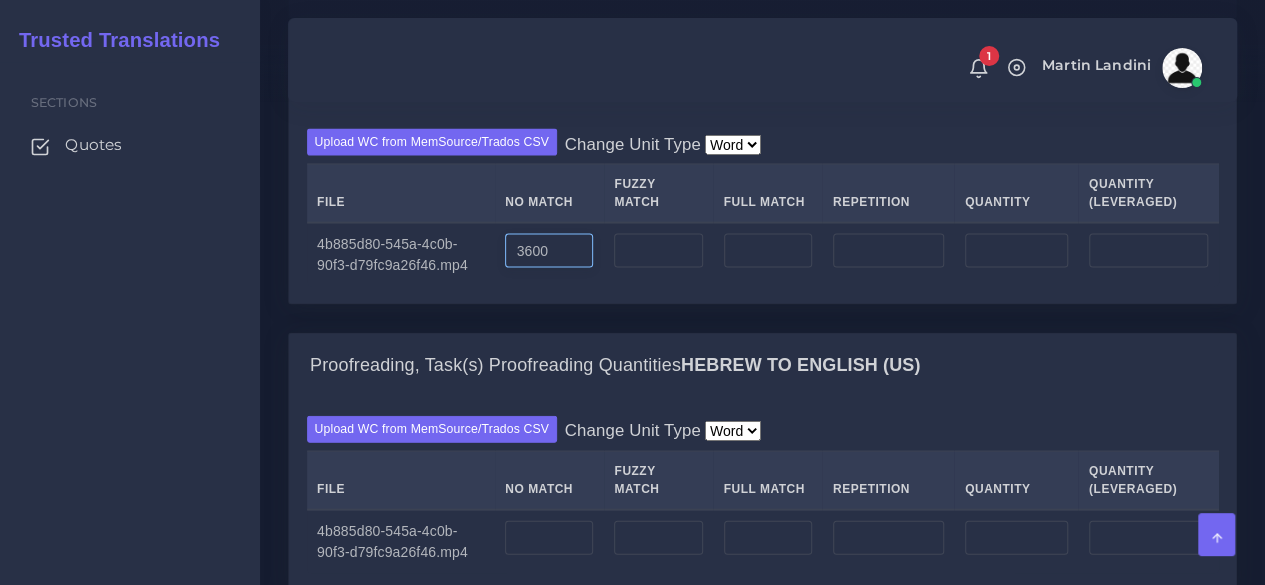 scroll, scrollTop: 2100, scrollLeft: 0, axis: vertical 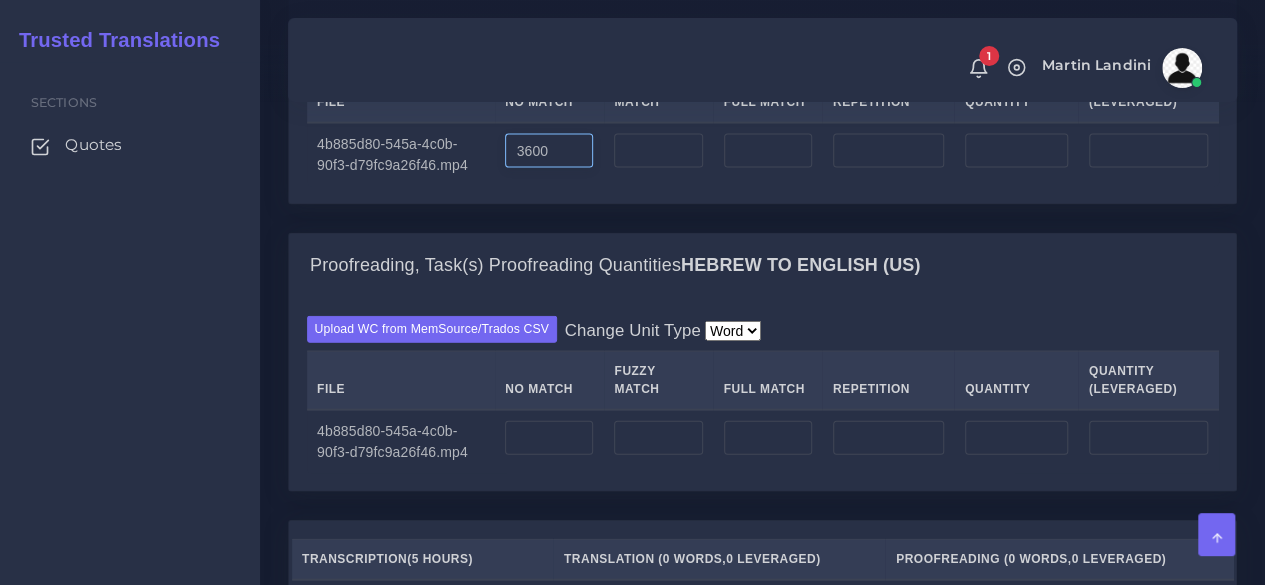 type on "3600" 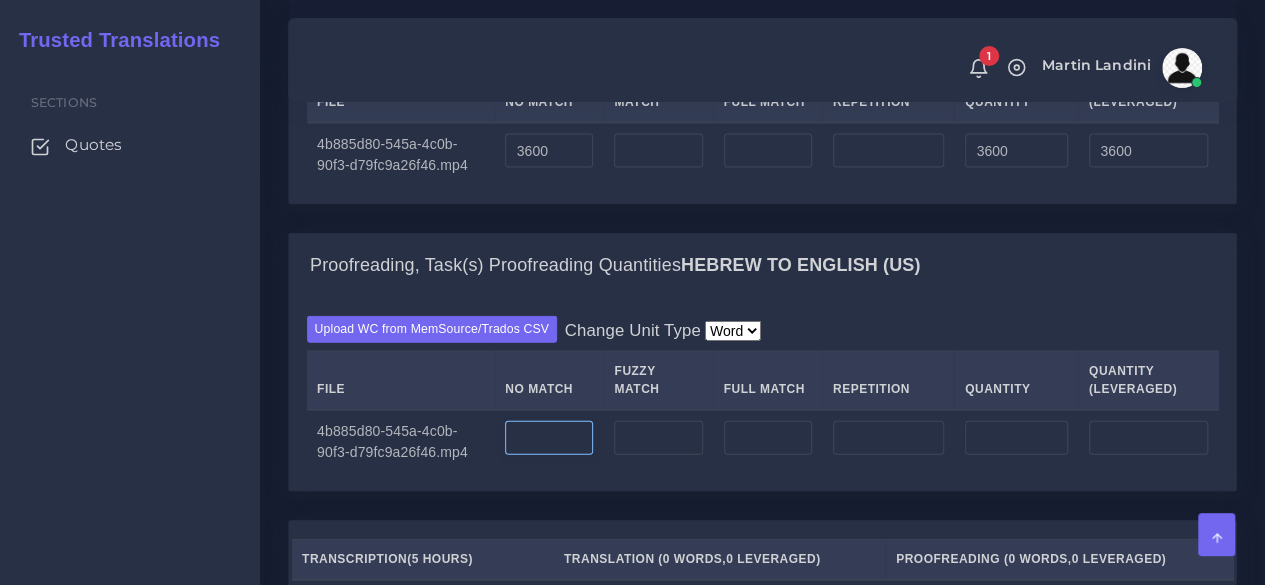 click at bounding box center [549, 438] 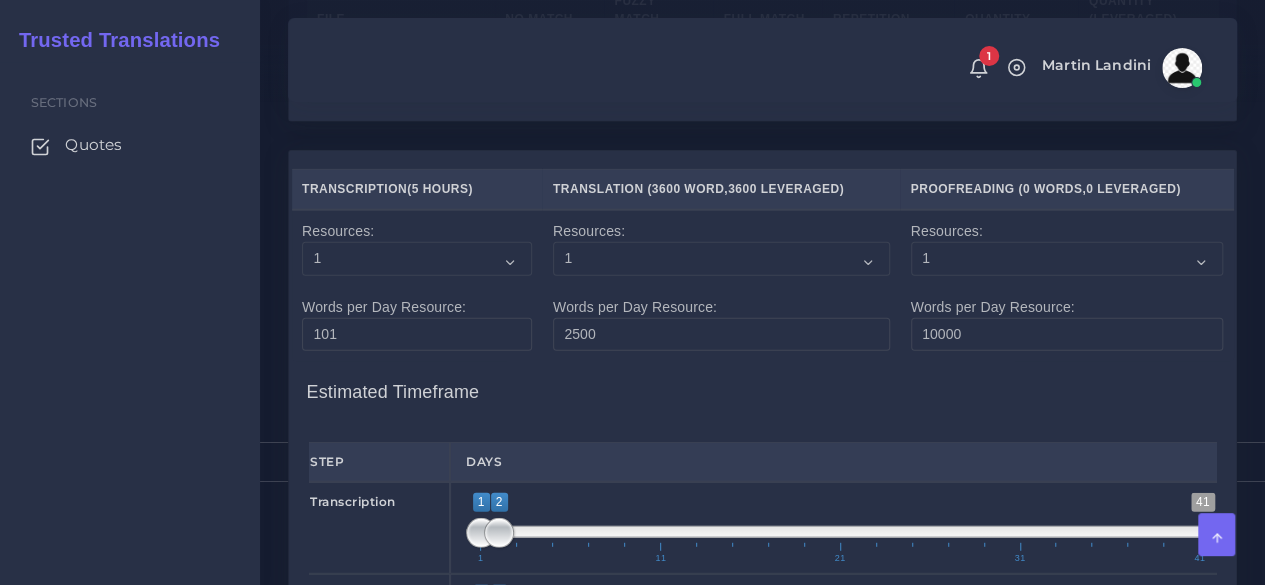scroll, scrollTop: 2500, scrollLeft: 0, axis: vertical 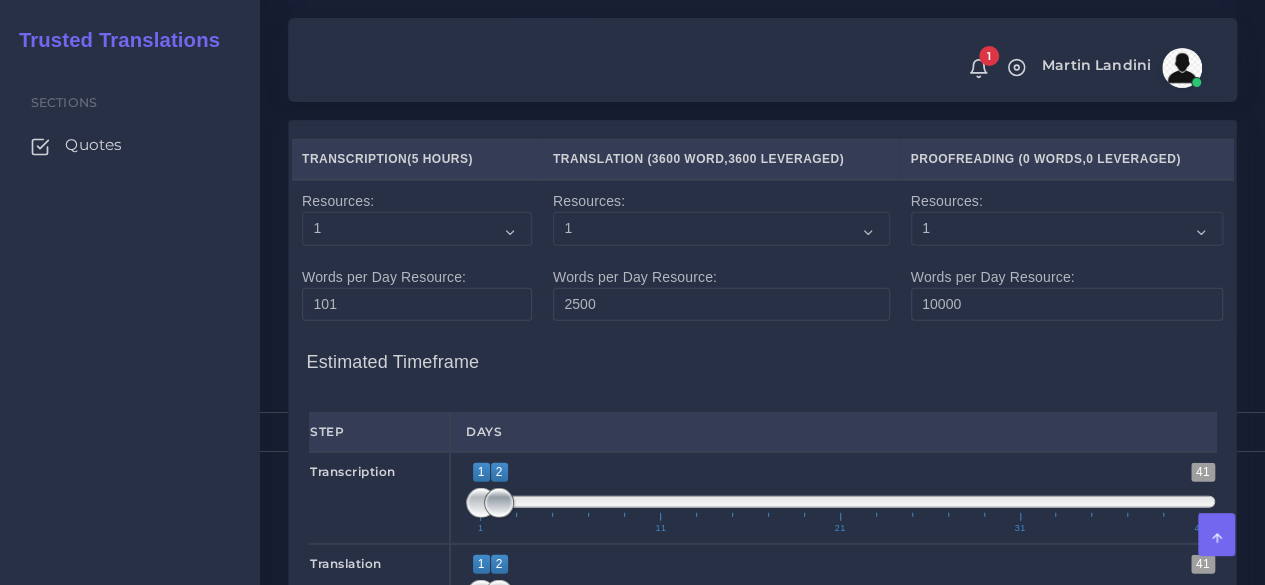 type on "3600" 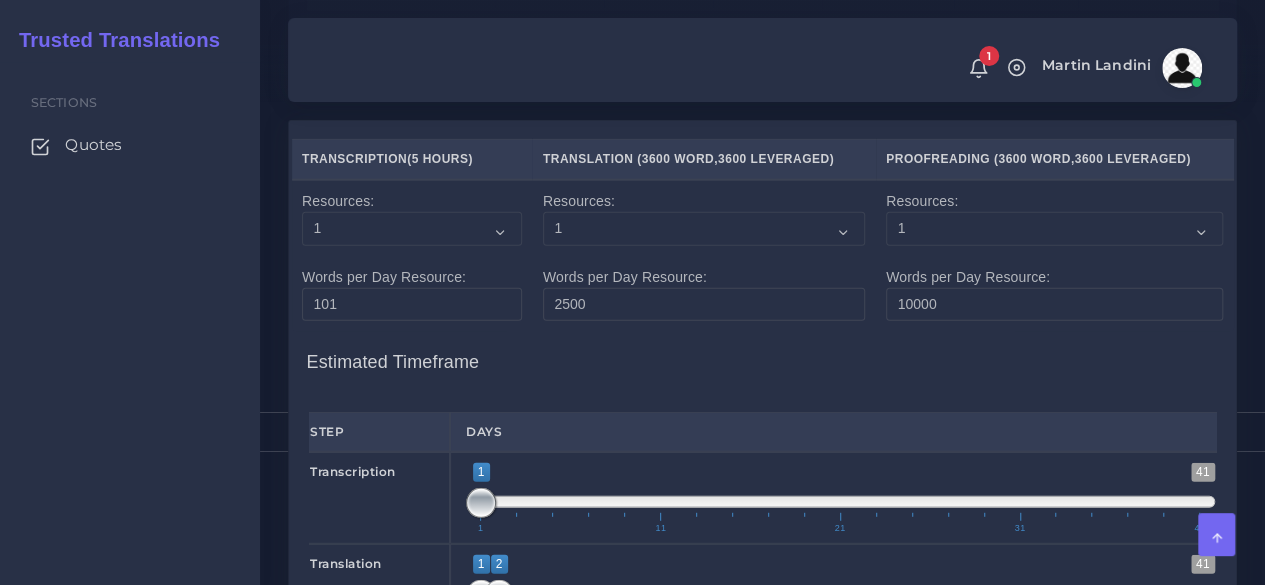 drag, startPoint x: 499, startPoint y: 490, endPoint x: 470, endPoint y: 495, distance: 29.427877 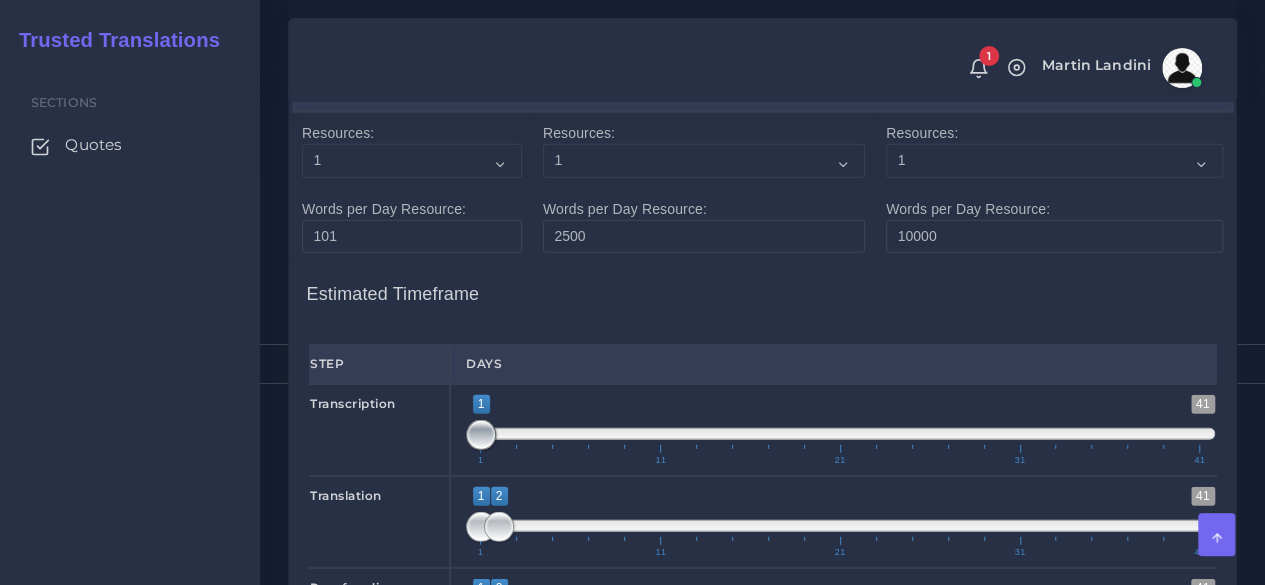 scroll, scrollTop: 2600, scrollLeft: 0, axis: vertical 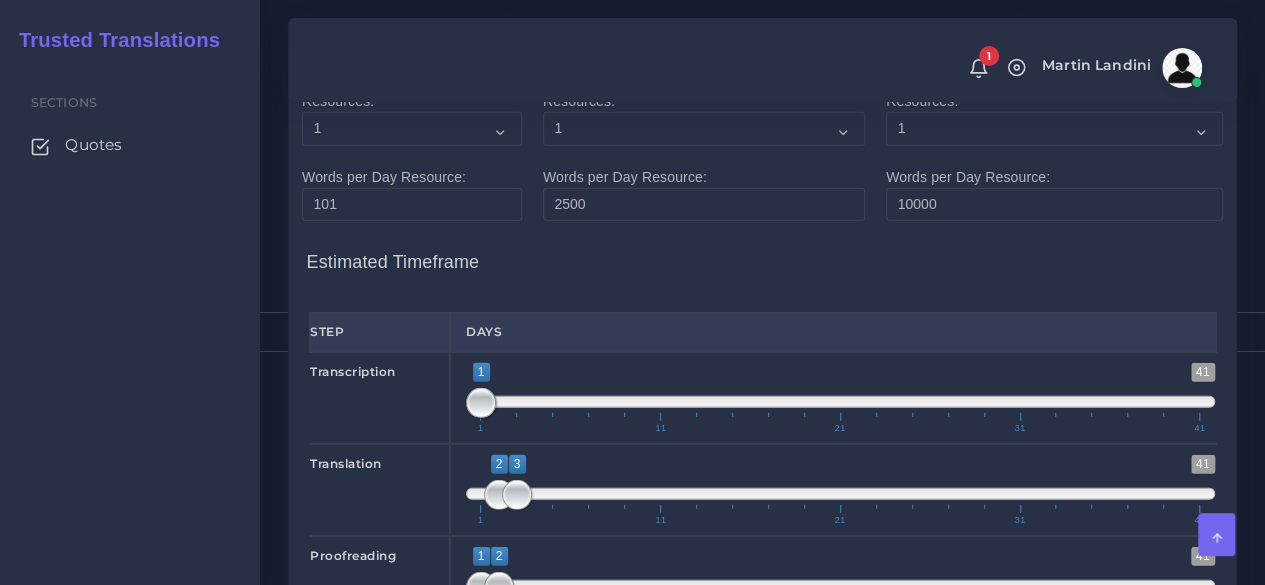 click on "1 41 2 3 2 — 3 1 11 21 31 41" at bounding box center (840, 490) 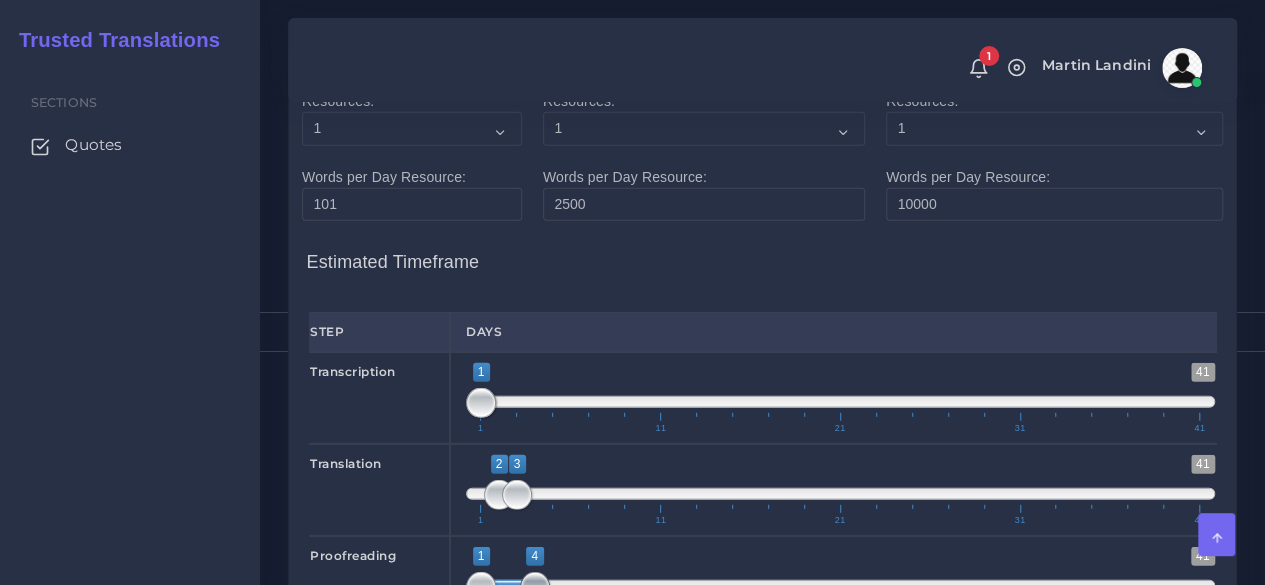 drag, startPoint x: 498, startPoint y: 569, endPoint x: 524, endPoint y: 566, distance: 26.172504 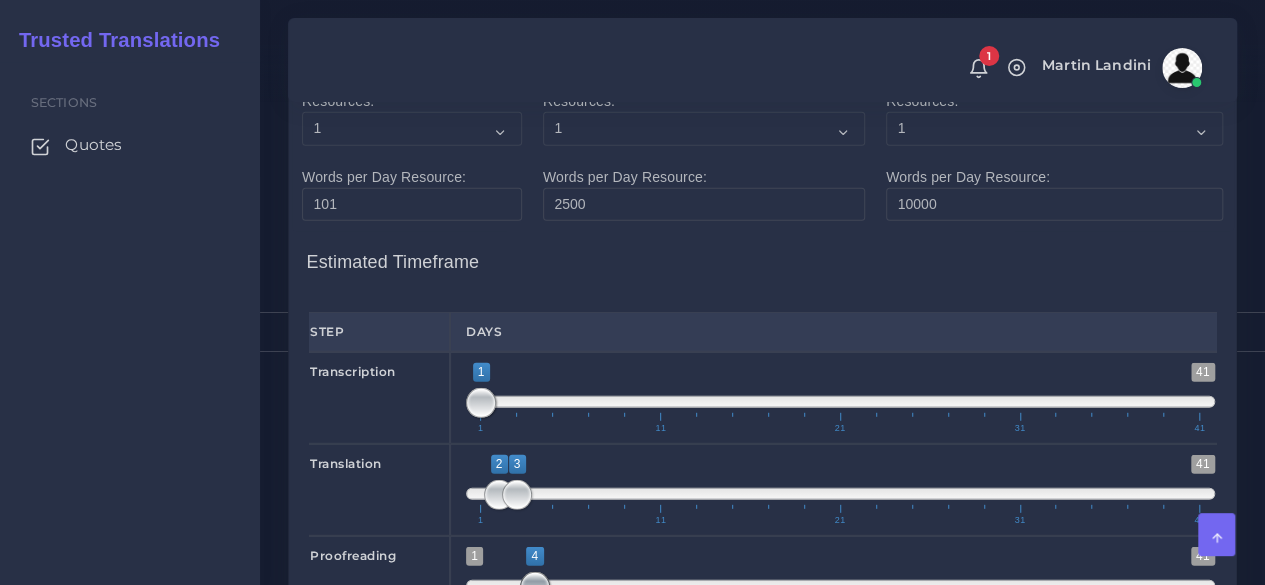 drag, startPoint x: 473, startPoint y: 566, endPoint x: 528, endPoint y: 567, distance: 55.00909 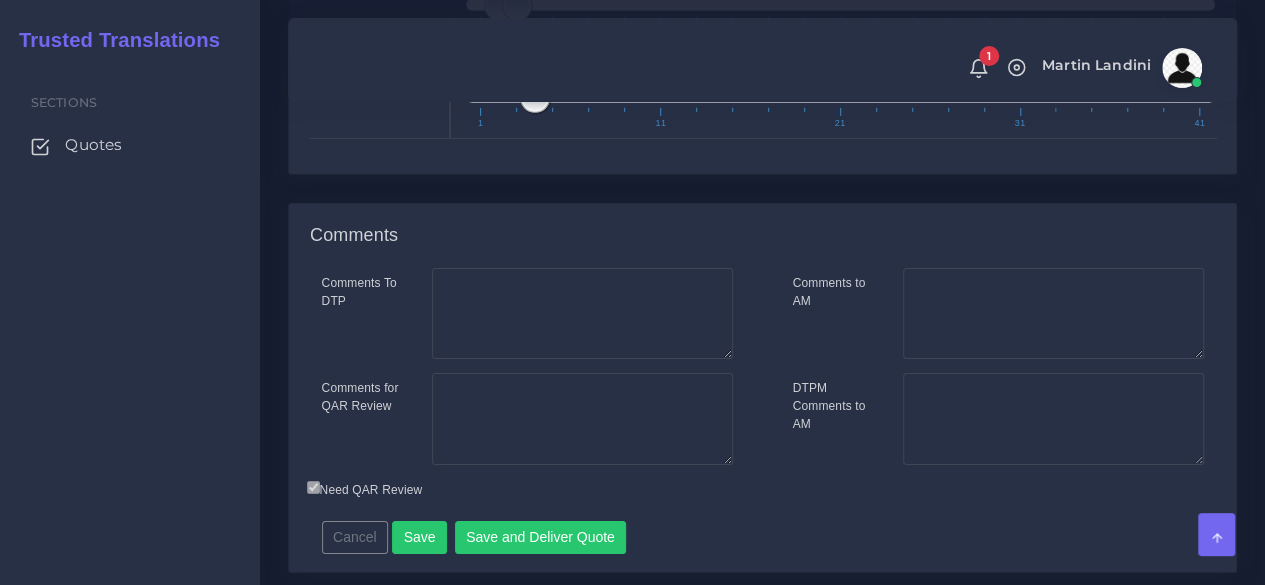 scroll, scrollTop: 3100, scrollLeft: 0, axis: vertical 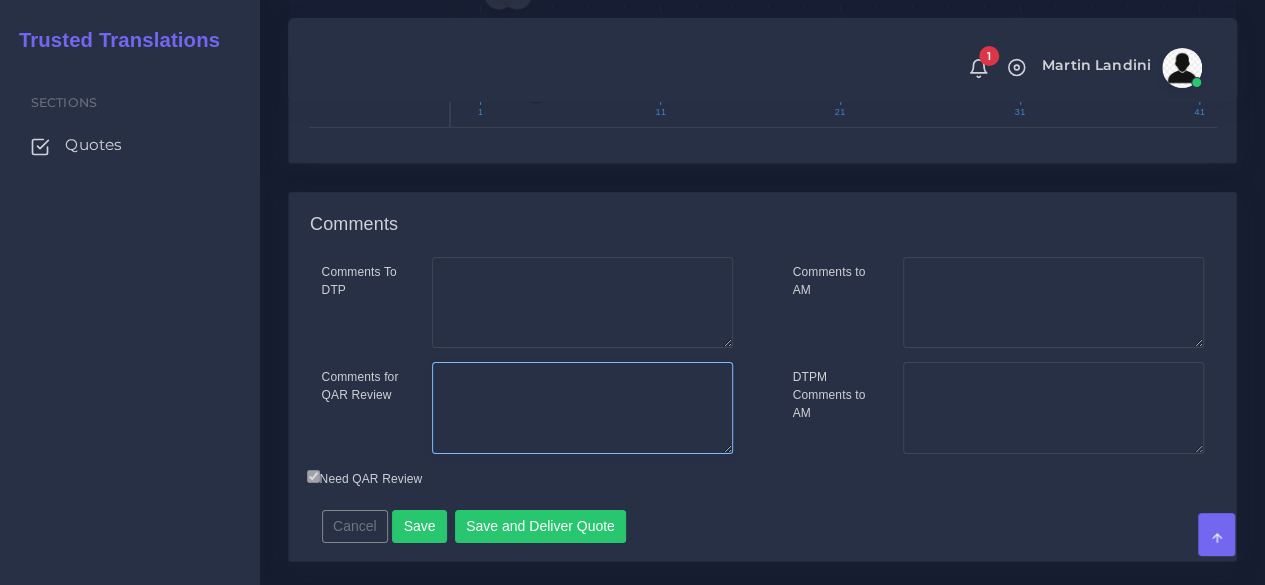 click on "Comments for QAR Review" at bounding box center [582, 408] 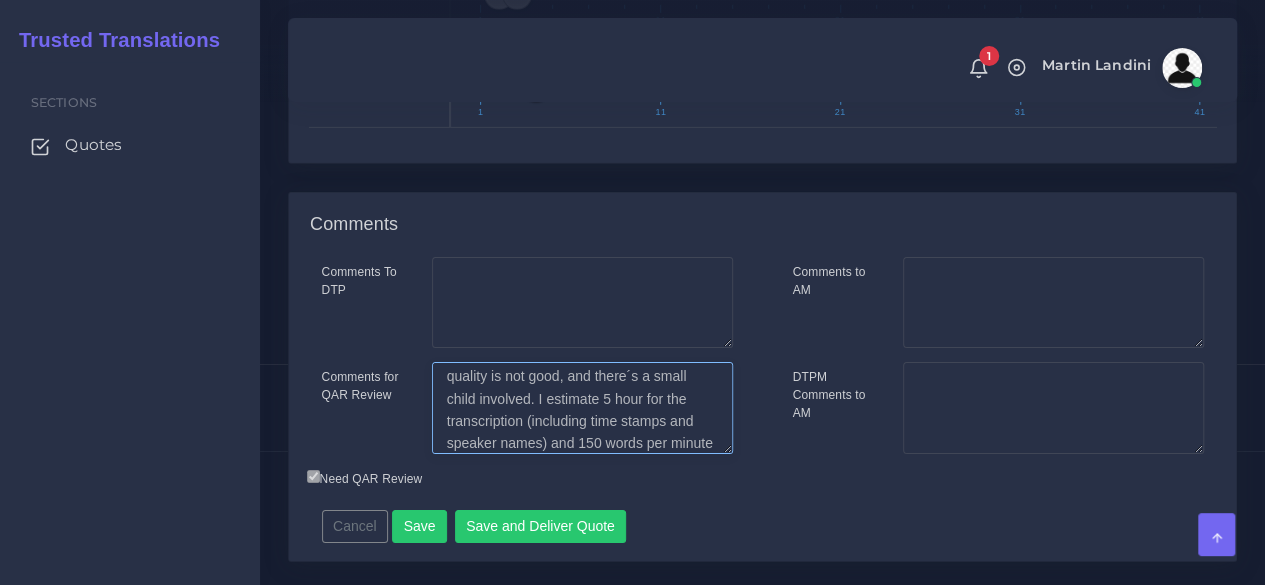 scroll, scrollTop: 76, scrollLeft: 0, axis: vertical 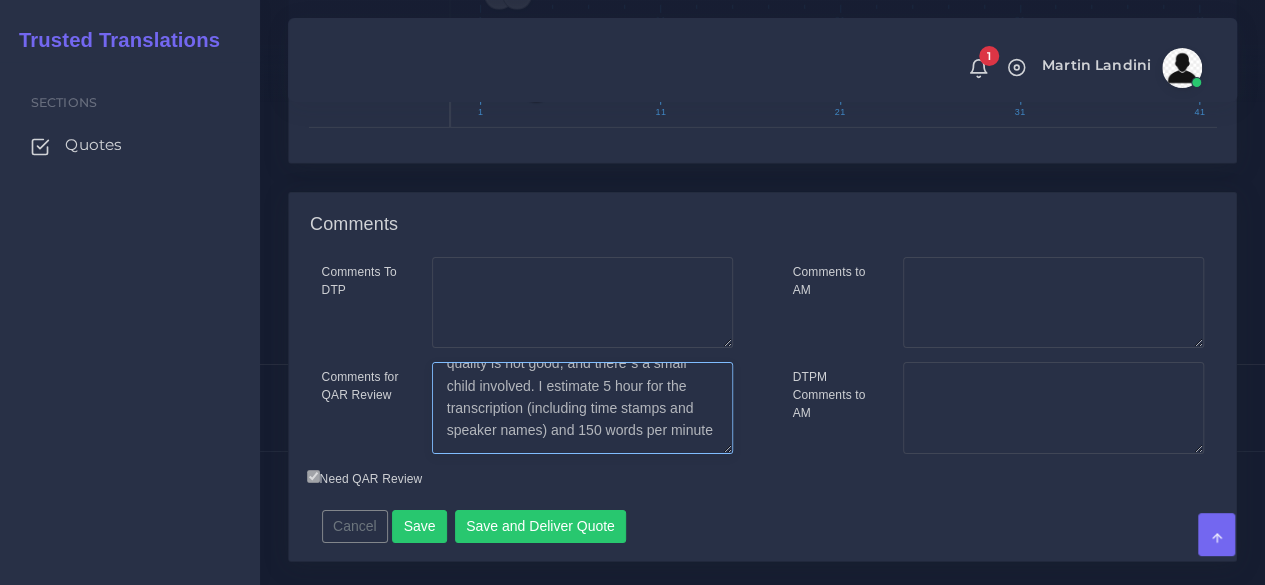 click on "About 24 minutes of audio in total. Transcription should be manual as audio quality is not good, and there´s a small child involved. I estimate 5 hour for the transcription (including time stamps and speaker names) and 150 words per minute" at bounding box center (582, 408) 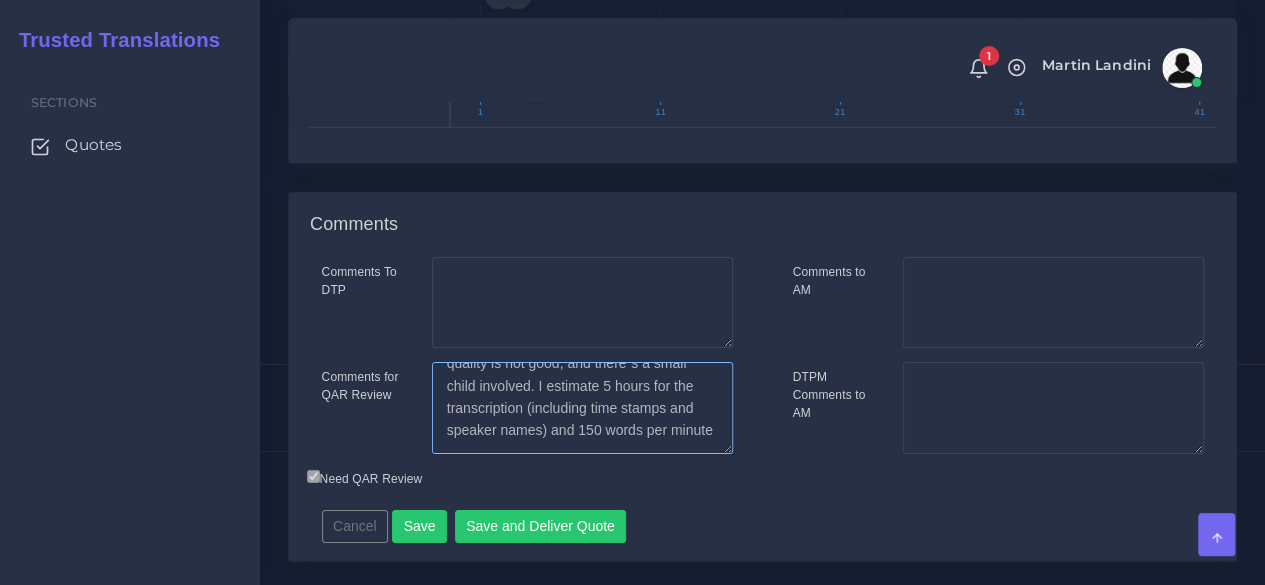click on "About 24 minutes of audio in total. Transcription should be manual as audio quality is not good, and there´s a small child involved. I estimate 5 hours for the transcription (including time stamps and speaker names) and 150 words per minute" at bounding box center [582, 408] 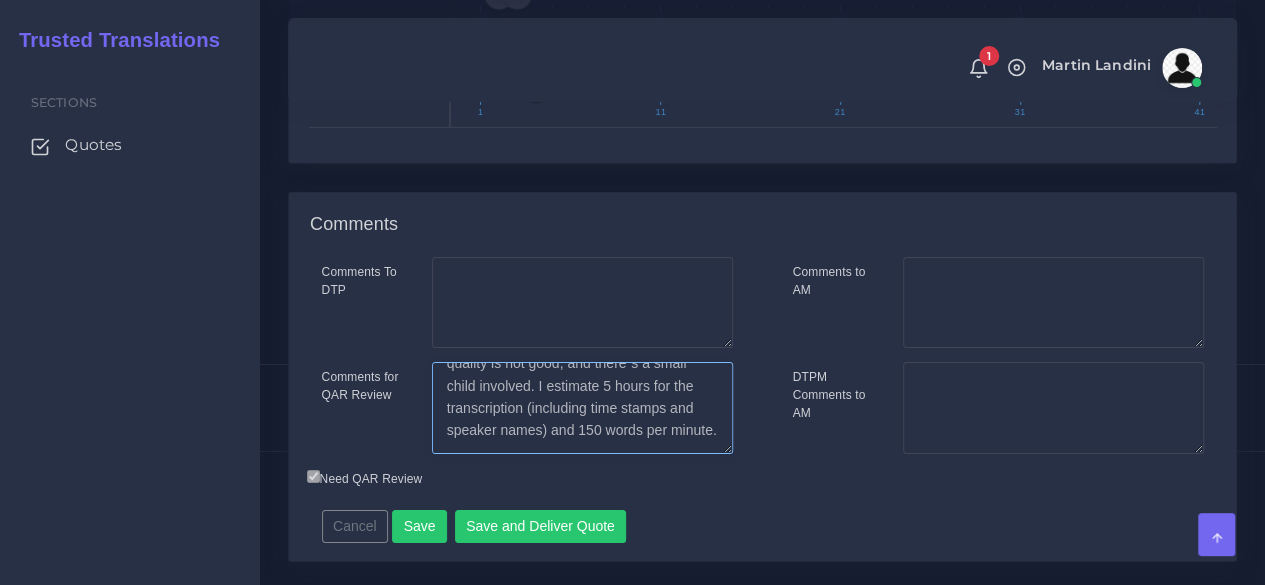 type on "About 24 minutes of audio in total. Transcription should be manual as audio quality is not good, and there´s a small child involved. I estimate 5 hours for the transcription (including time stamps and speaker names) and 150 words per minute." 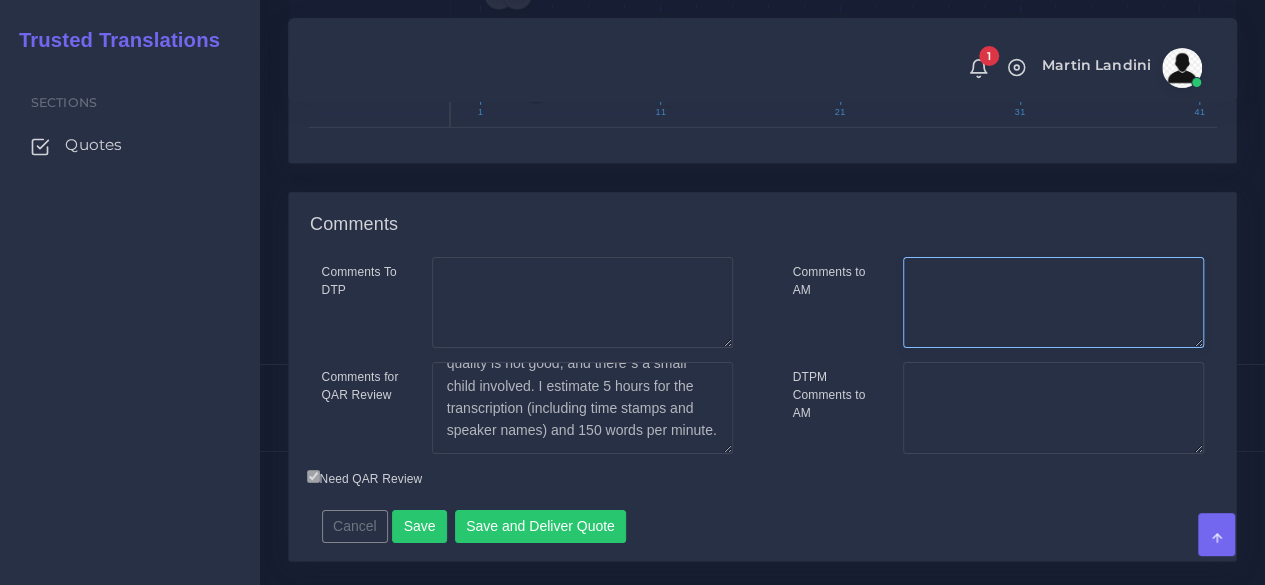 click on "Comments to AM" at bounding box center (1053, 303) 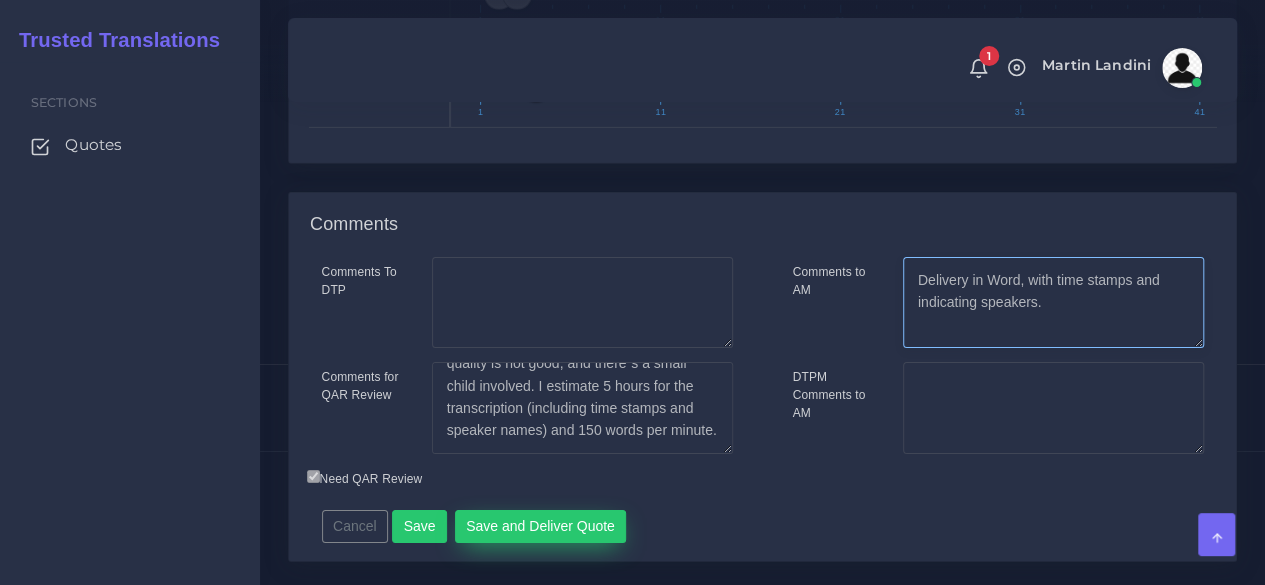 type on "Delivery in Word, with time stamps and indicating speakers." 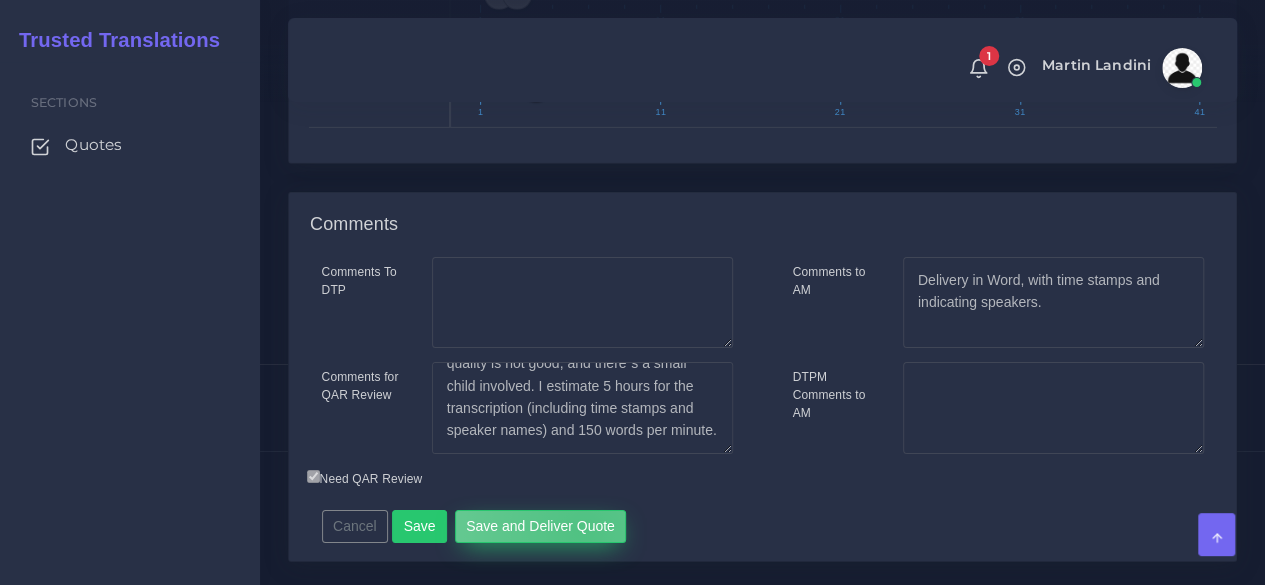 click on "Save and  Deliver Quote" at bounding box center (541, 527) 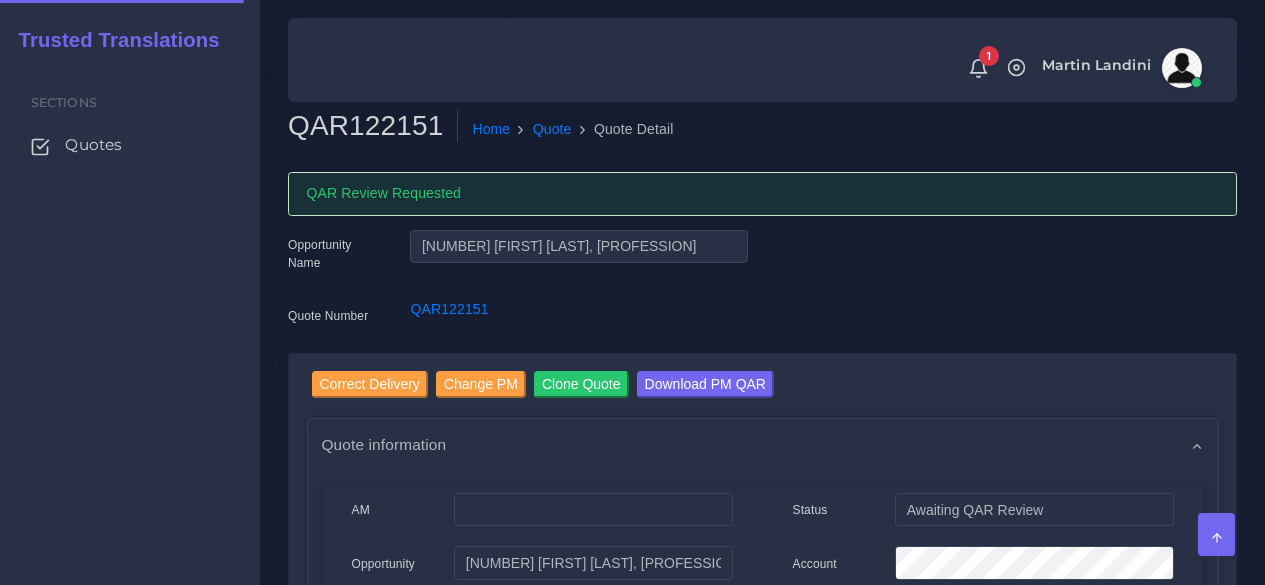 scroll, scrollTop: 0, scrollLeft: 0, axis: both 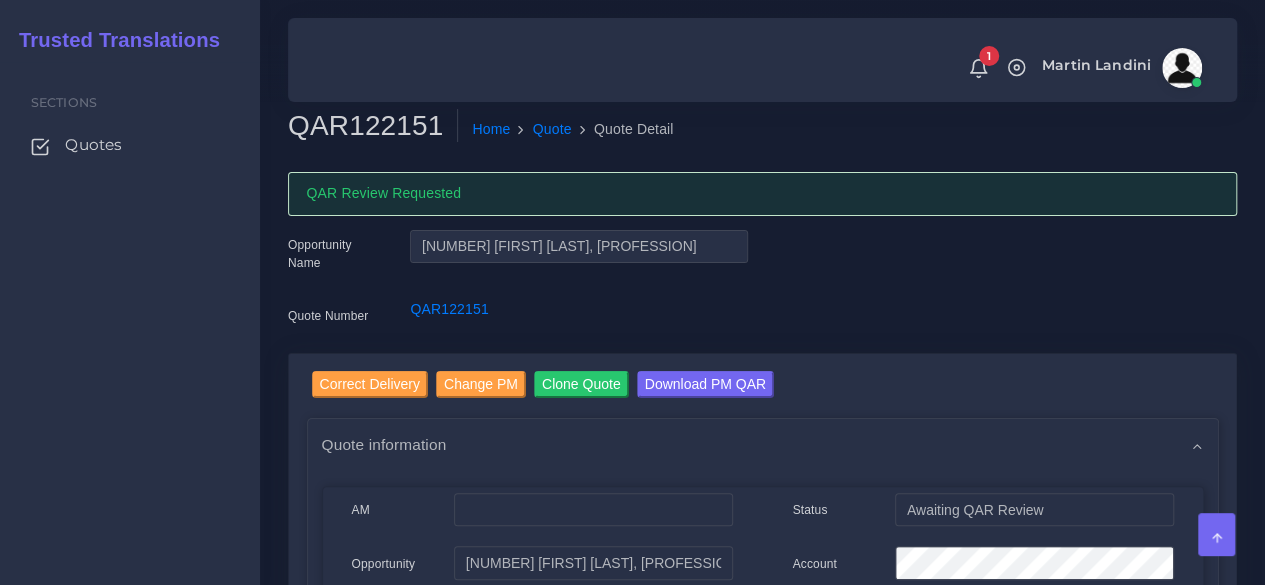 click on "Sections
Quotes" at bounding box center [130, 323] 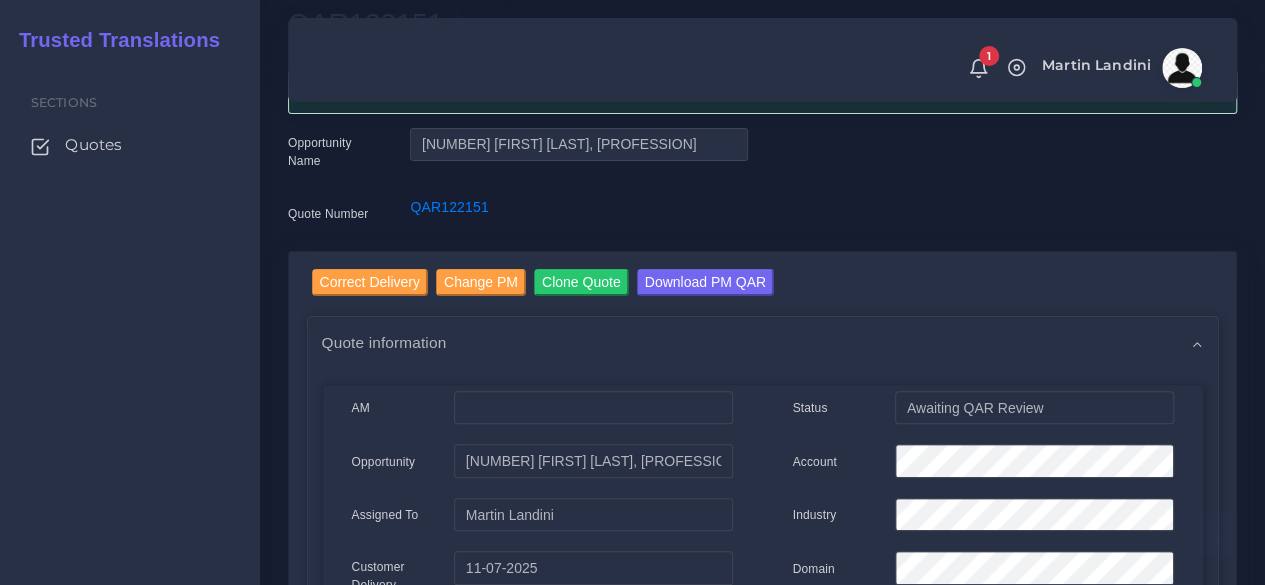 scroll, scrollTop: 0, scrollLeft: 0, axis: both 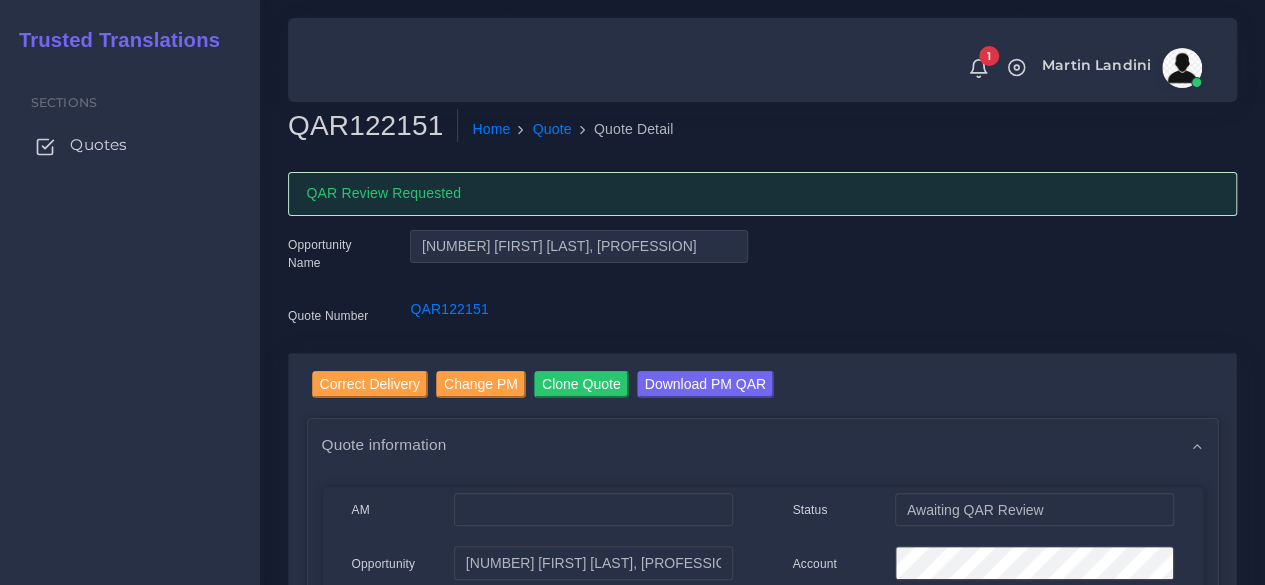 click on "Quotes" at bounding box center (98, 145) 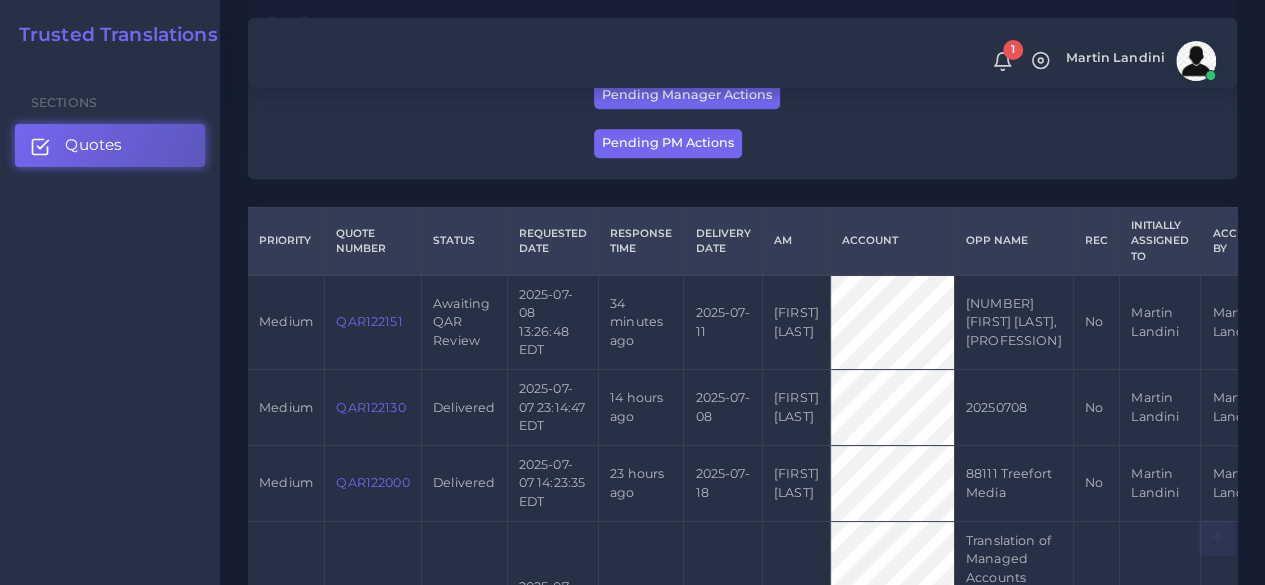 scroll, scrollTop: 500, scrollLeft: 0, axis: vertical 